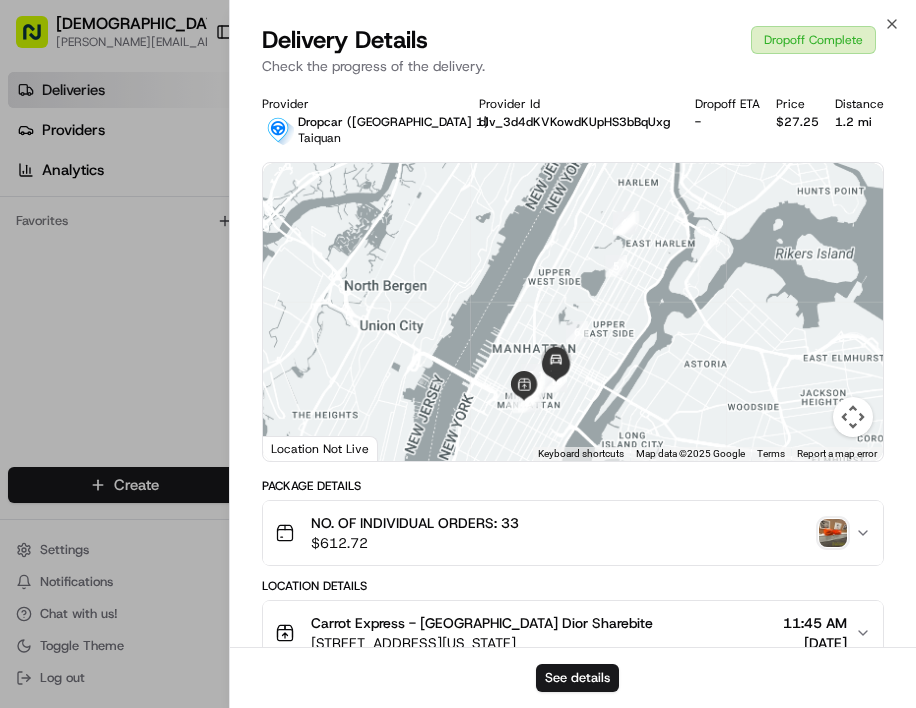 scroll, scrollTop: 0, scrollLeft: 0, axis: both 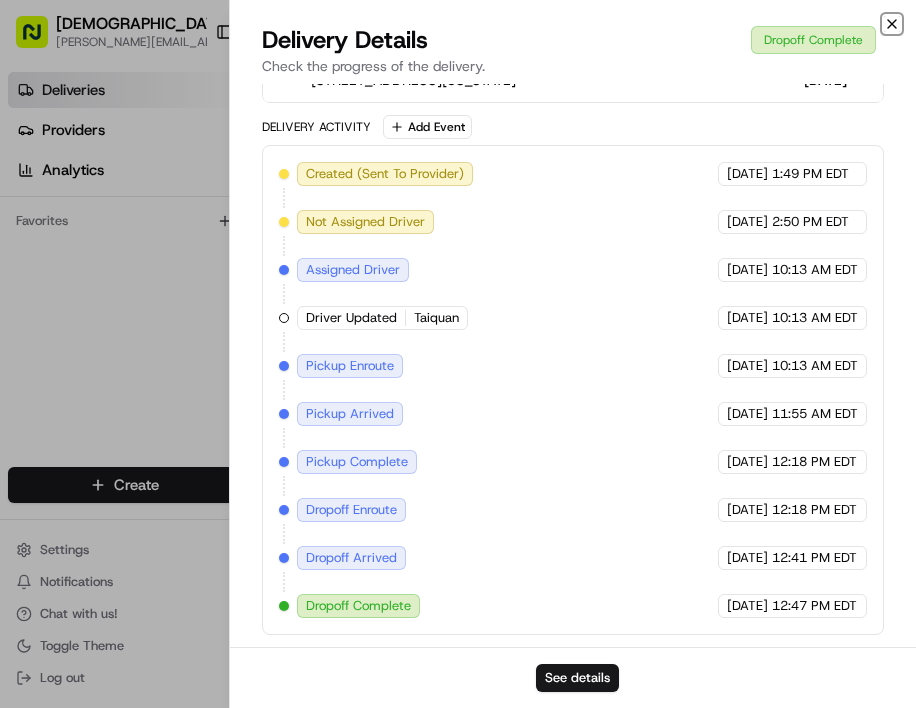 click 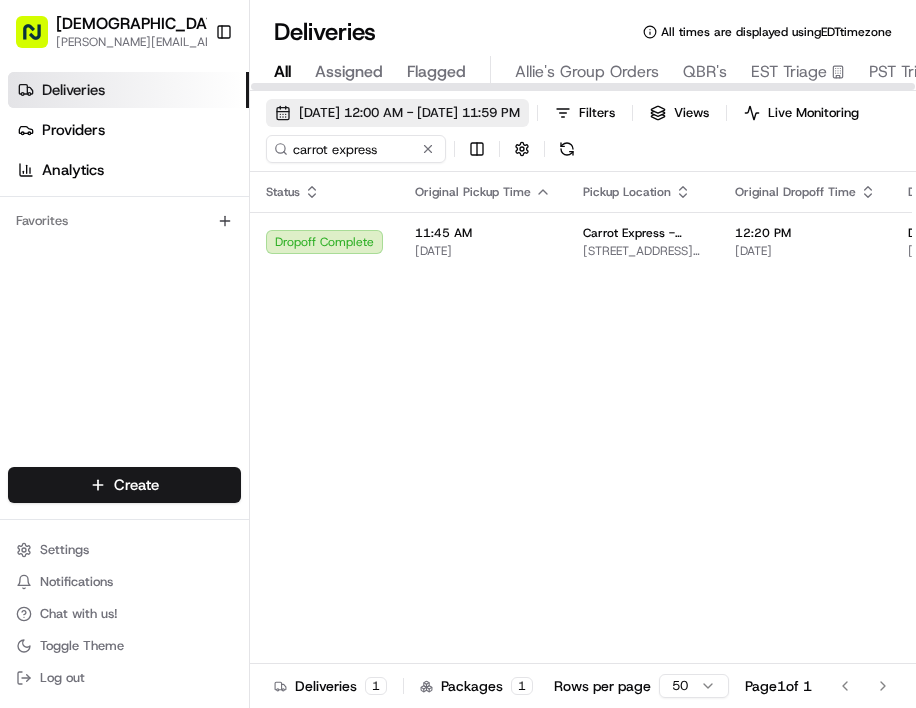 click on "[DATE] 12:00 AM - [DATE] 11:59 PM" at bounding box center (409, 113) 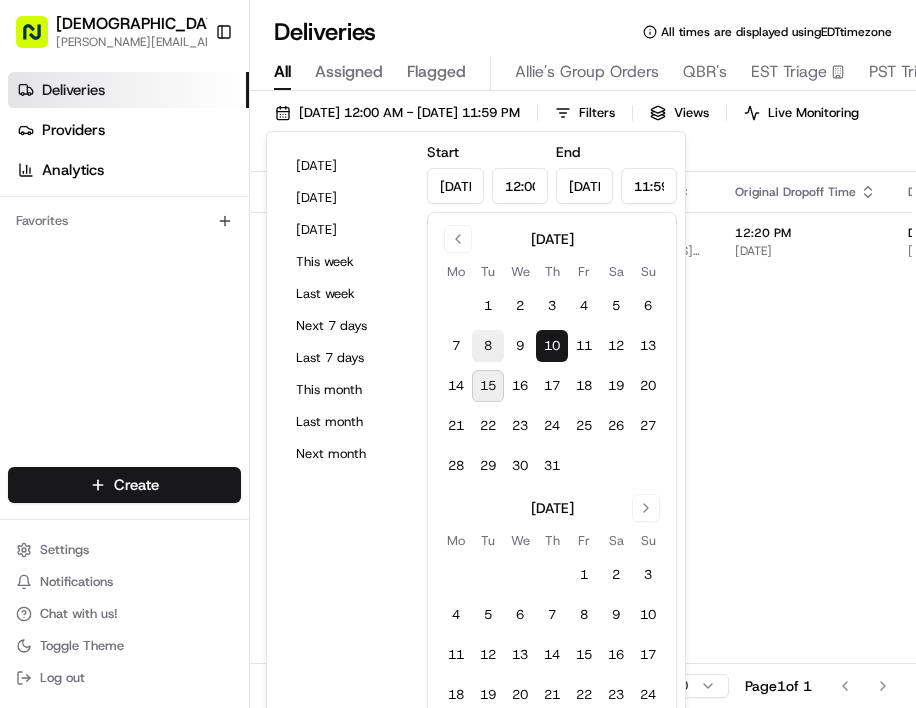 click on "8" at bounding box center [488, 346] 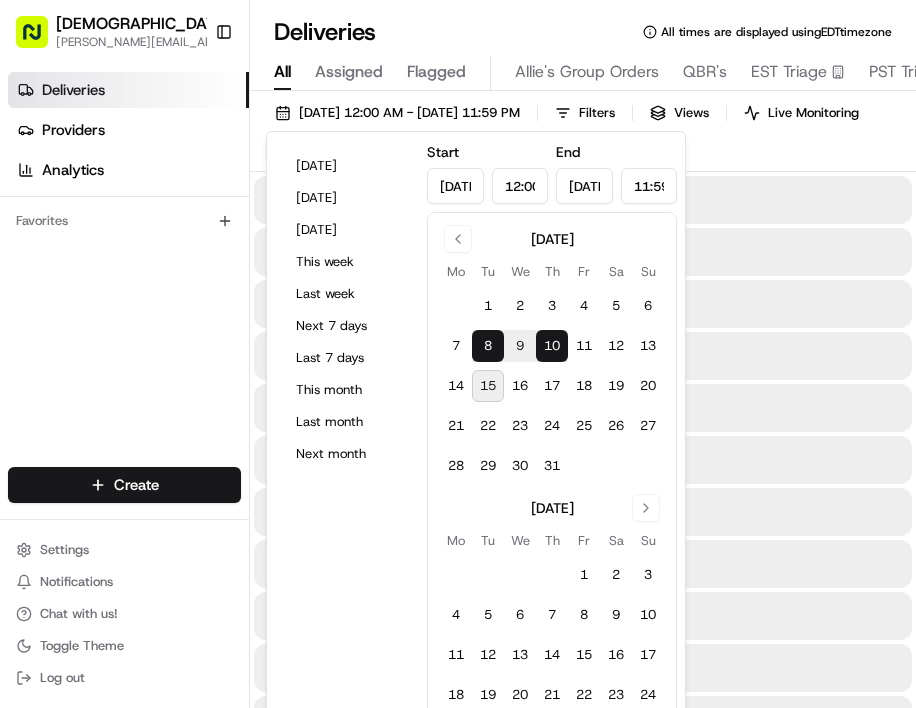 click on "[DATE] 12:00 AM - [DATE] 11:59 PM Filters Views Live Monitoring carrot express" at bounding box center (583, 135) 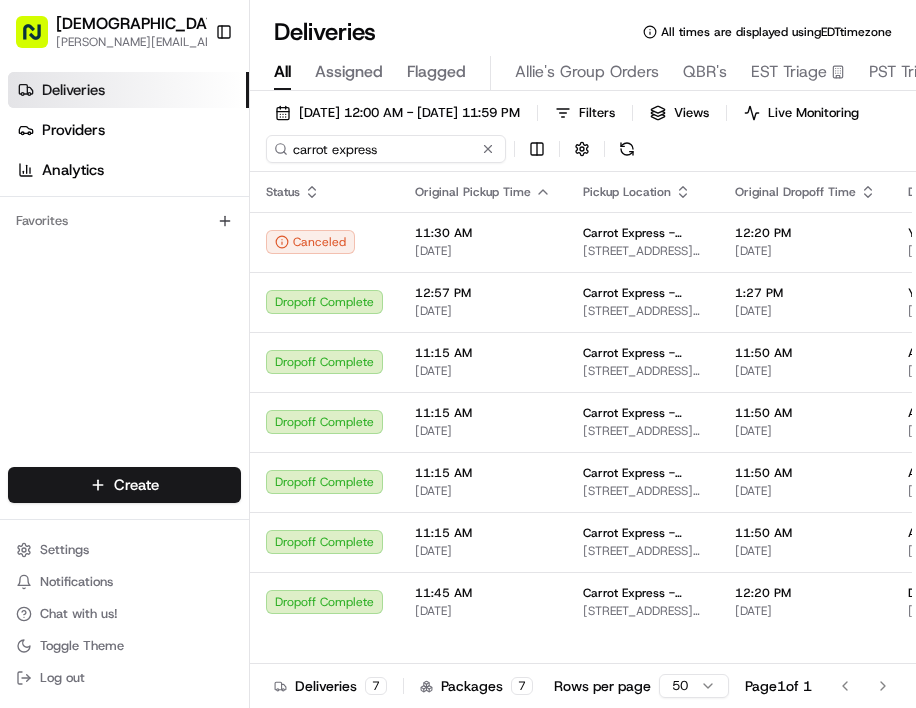 click on "carrot express" at bounding box center (386, 149) 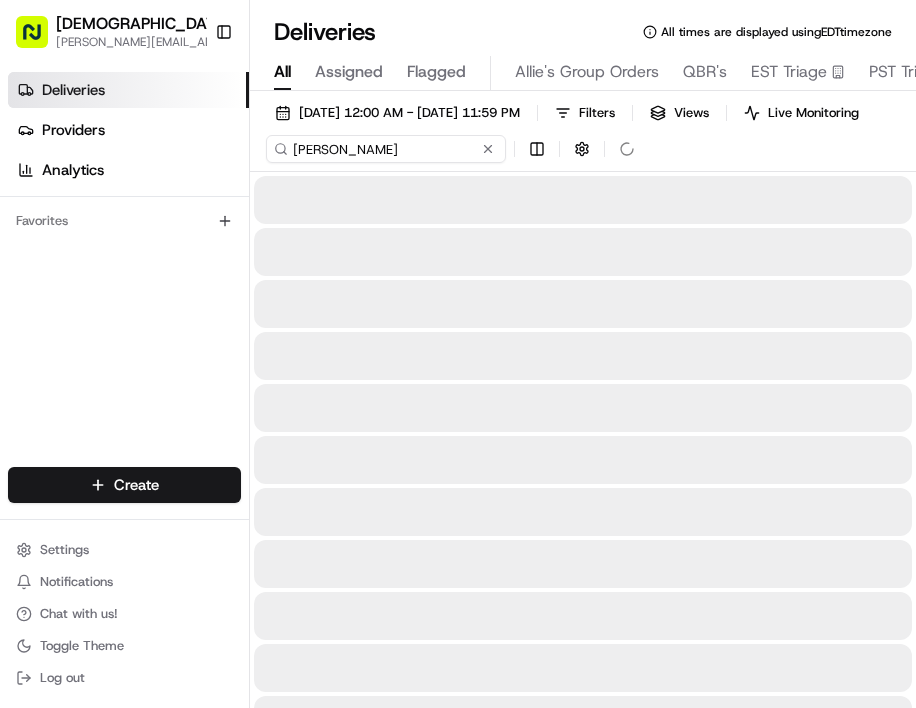 type on "yama ramen" 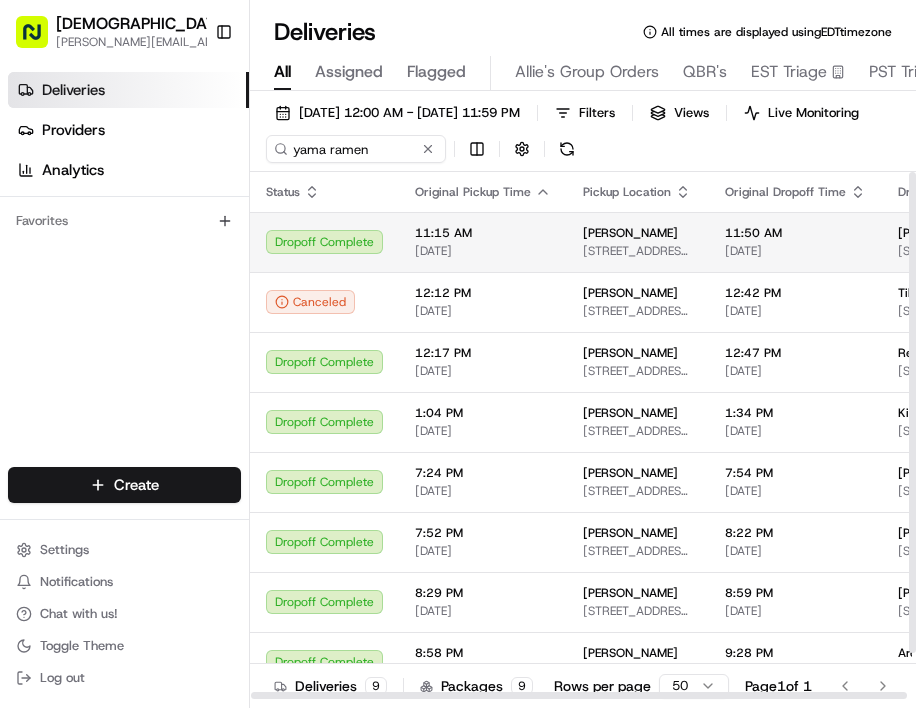 click on "[STREET_ADDRESS][US_STATE]" at bounding box center [638, 251] 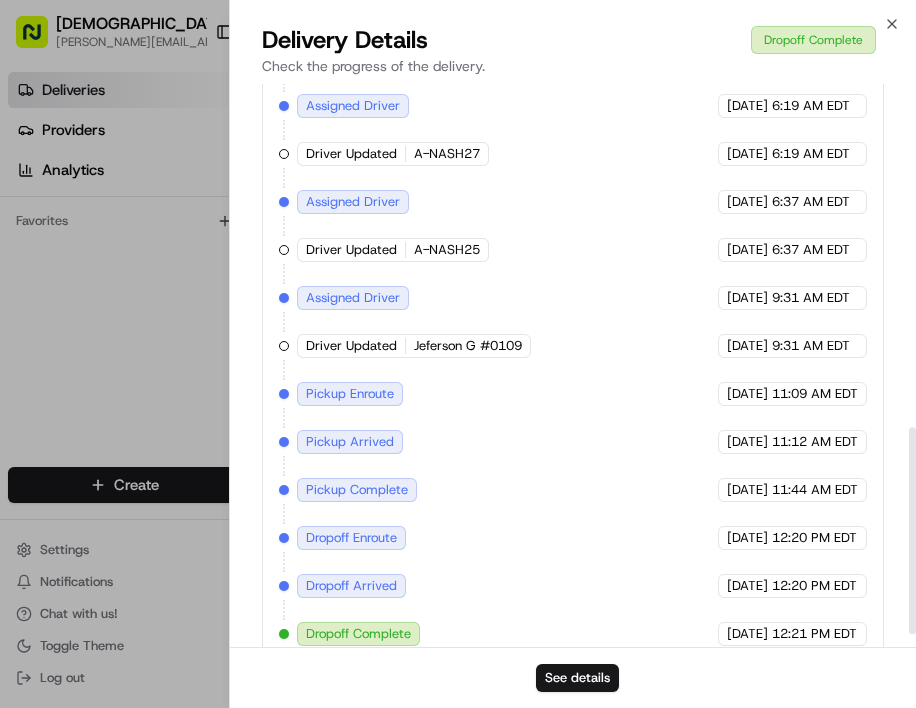 scroll, scrollTop: 971, scrollLeft: 0, axis: vertical 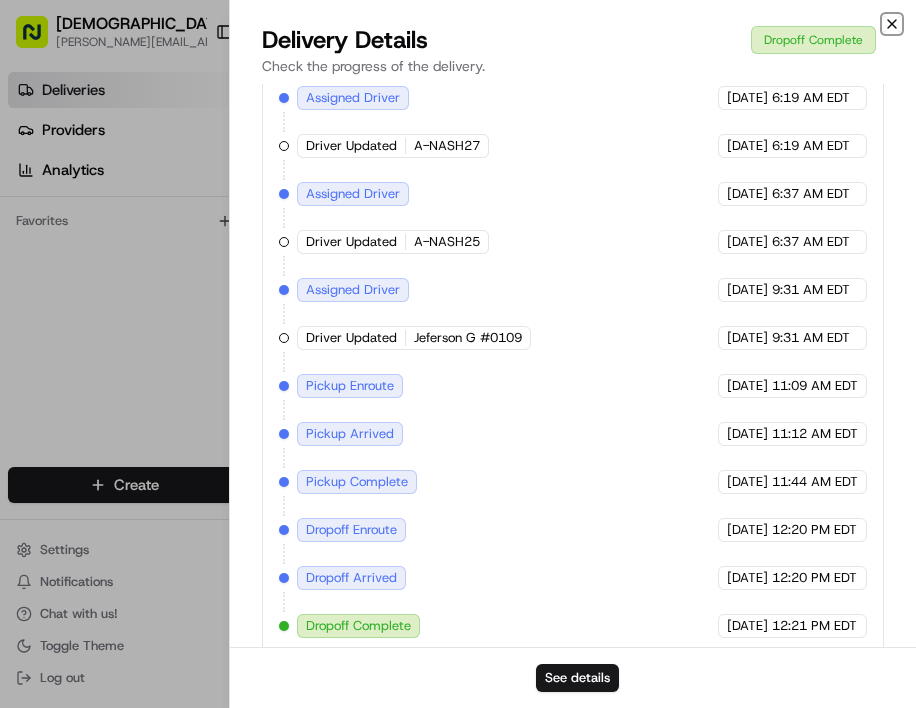 click 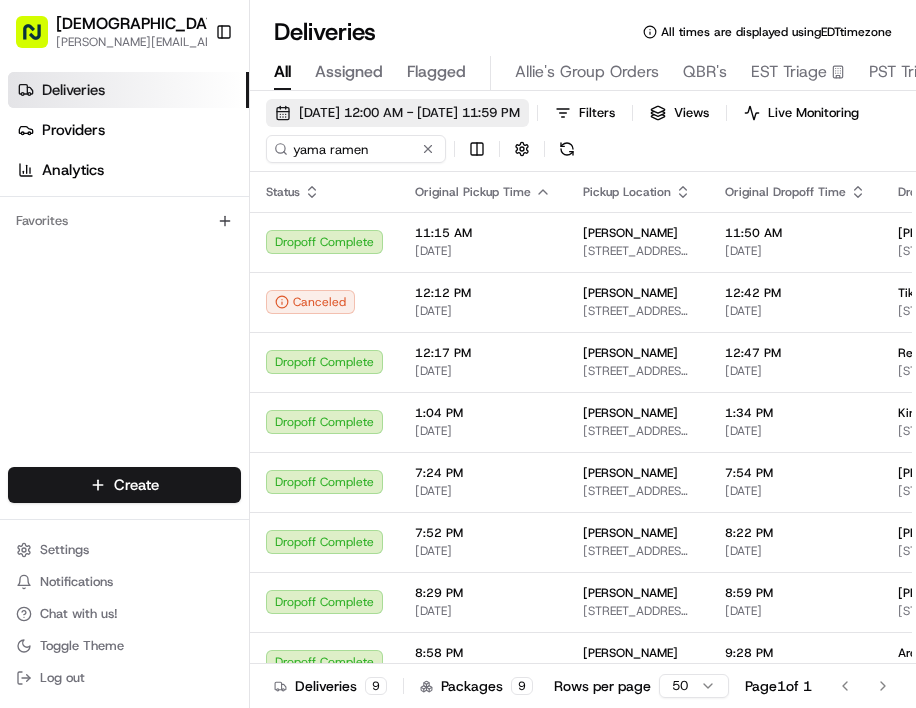 click on "[DATE] 12:00 AM - [DATE] 11:59 PM" at bounding box center (409, 113) 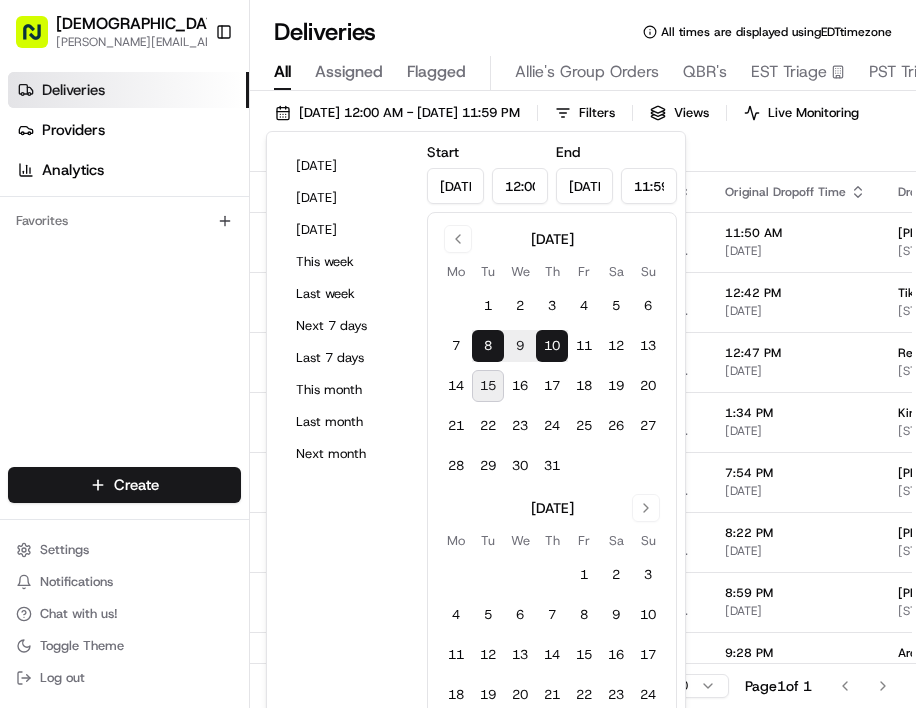 click on "9" at bounding box center [520, 346] 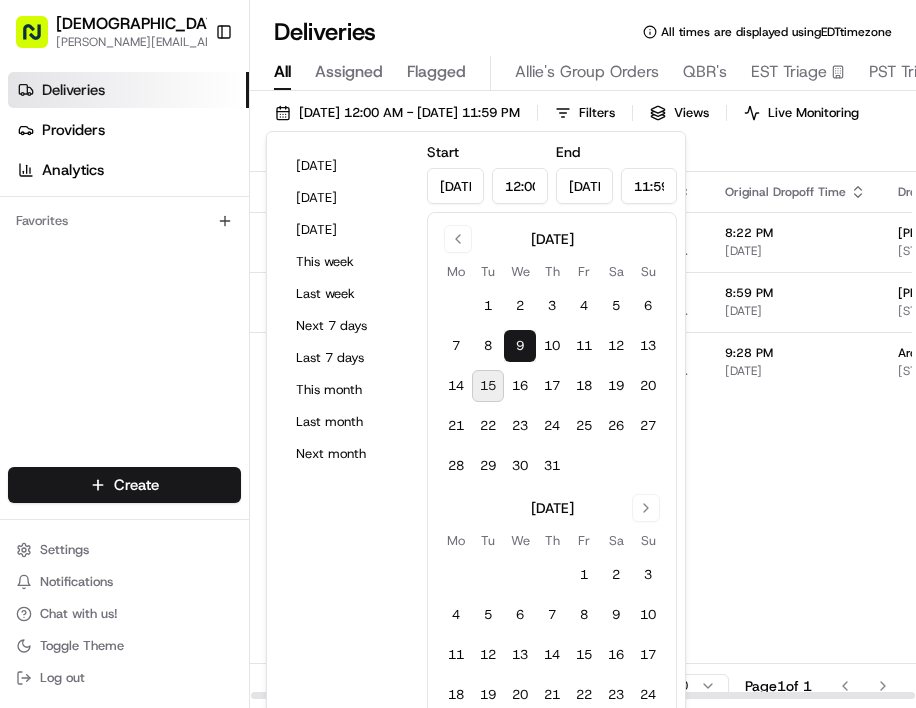 click on "[DATE] 12:00 AM - [DATE] 11:59 PM Filters Views Live Monitoring yama ramen" at bounding box center [583, 135] 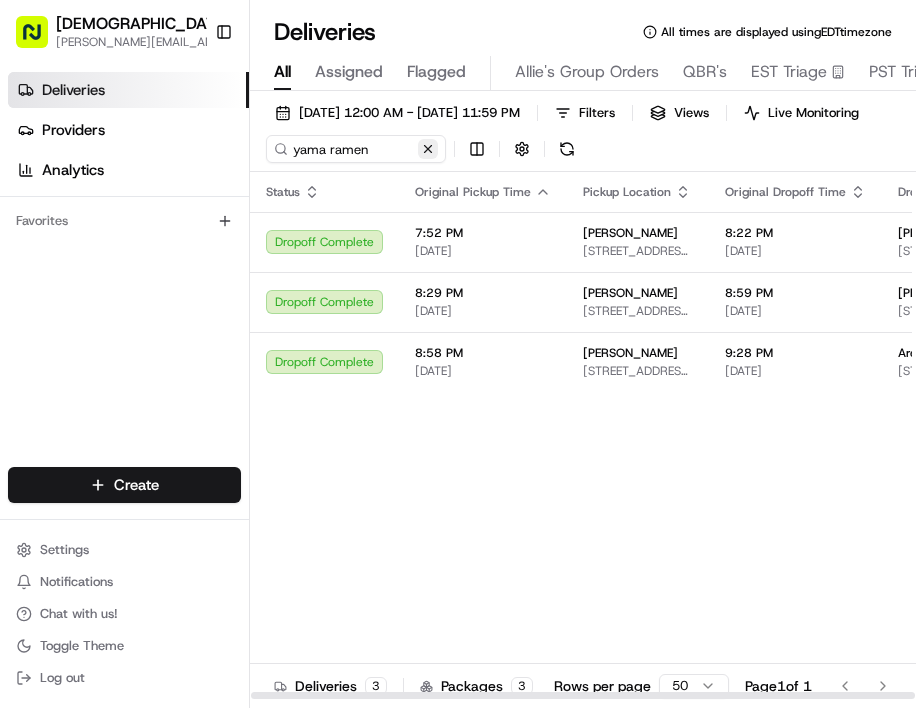 click at bounding box center [428, 149] 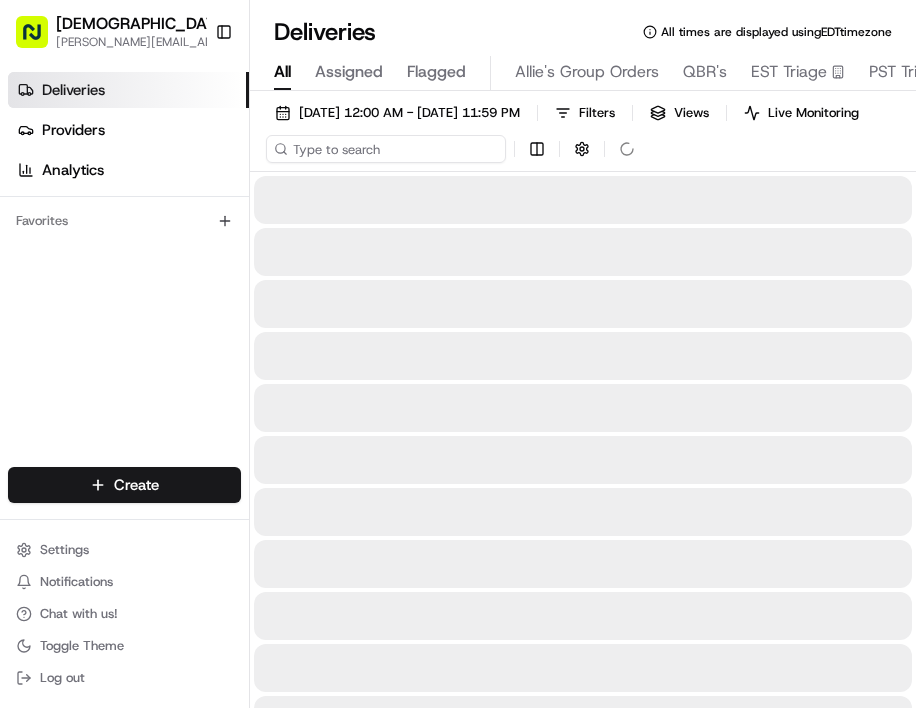 click at bounding box center [386, 149] 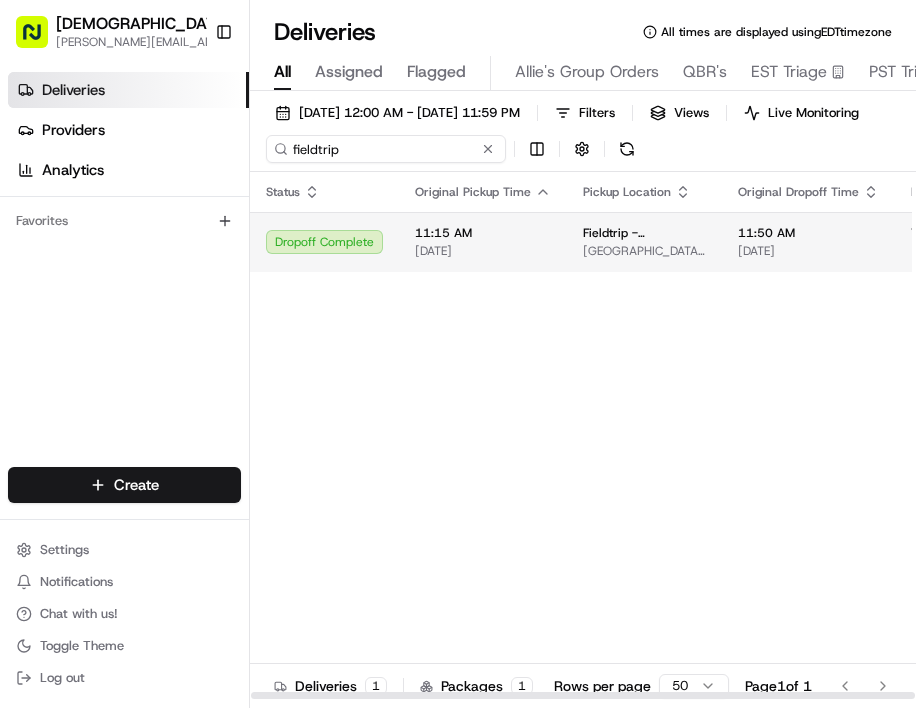 type on "fieldtrip" 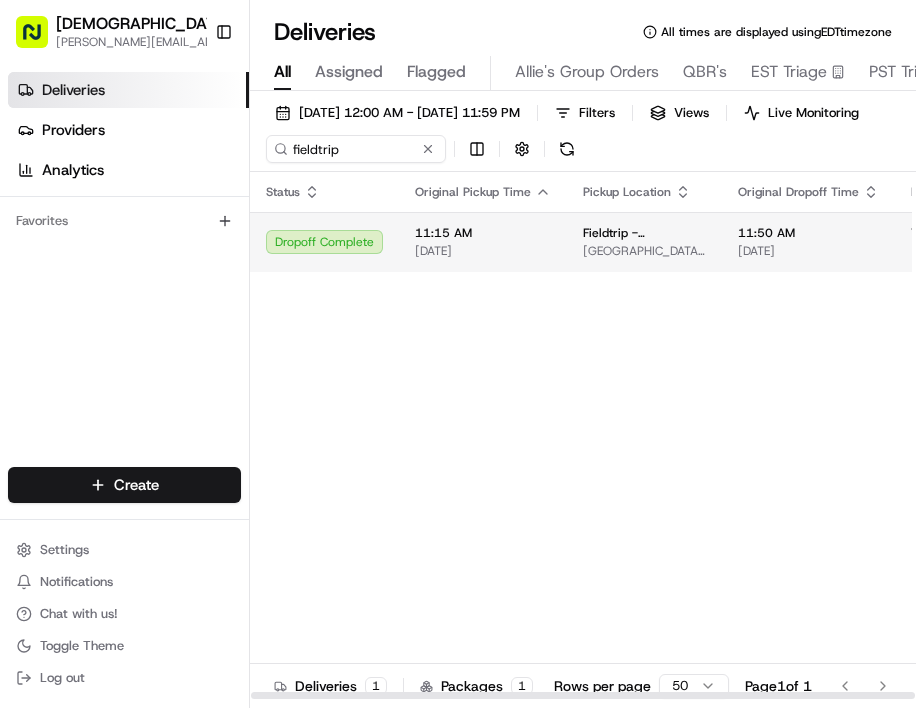 click on "11:15 AM" at bounding box center (483, 233) 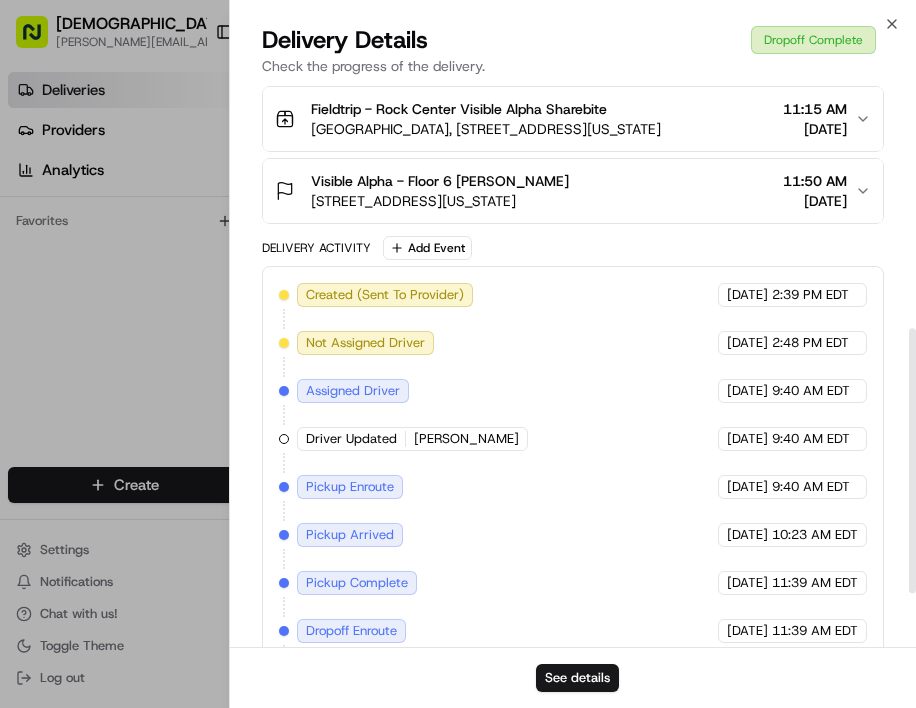 scroll, scrollTop: 635, scrollLeft: 0, axis: vertical 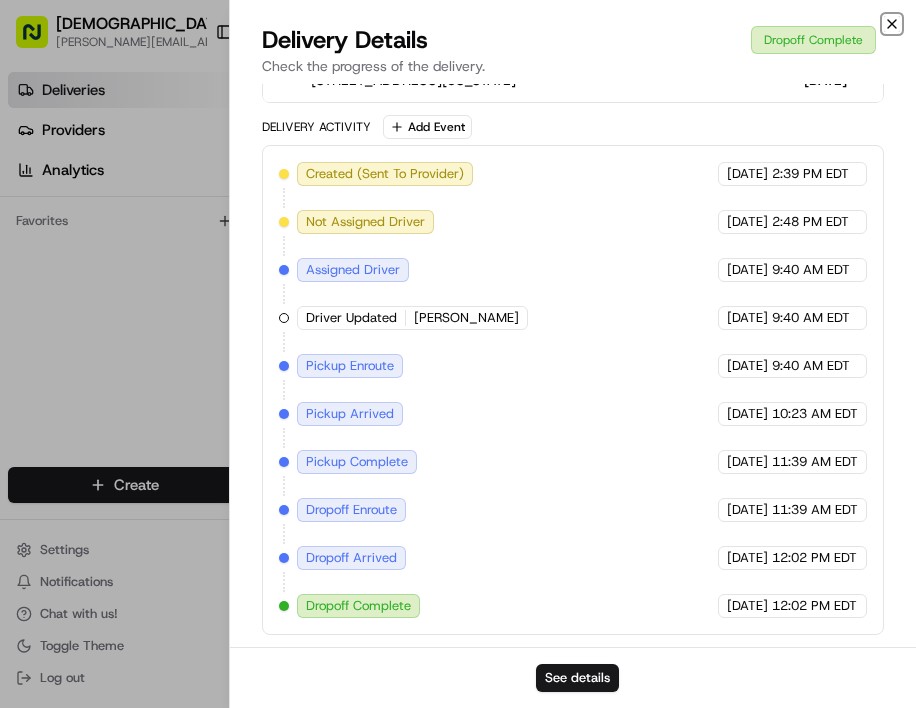 click 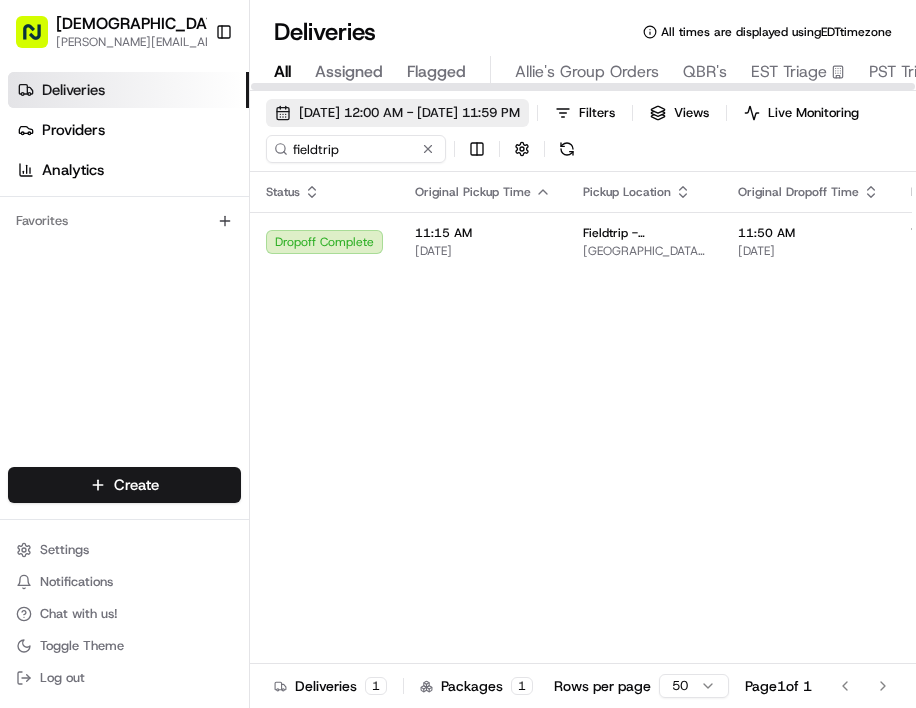 click on "[DATE] 12:00 AM - [DATE] 11:59 PM" at bounding box center [409, 113] 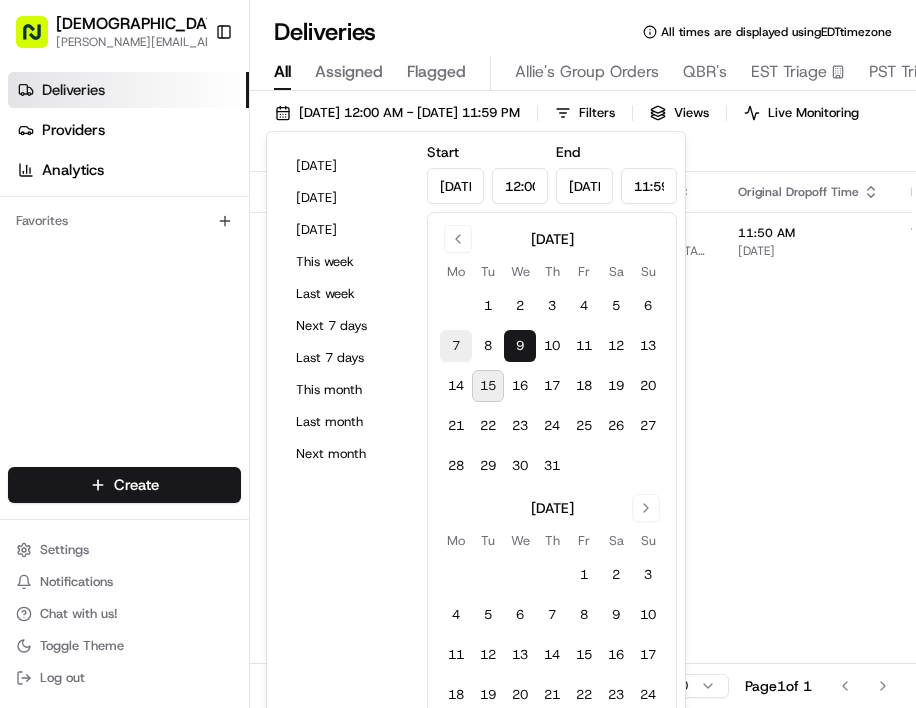 click on "7" at bounding box center [456, 346] 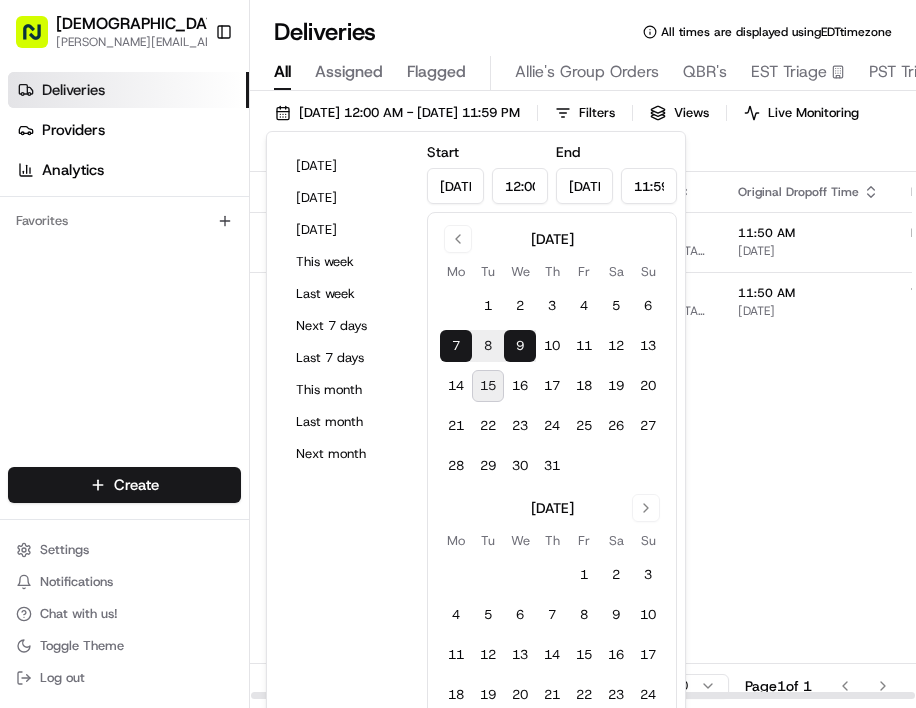 click on "[DATE] 12:00 AM - [DATE] 11:59 PM Filters Views Live Monitoring fieldtrip" at bounding box center [583, 135] 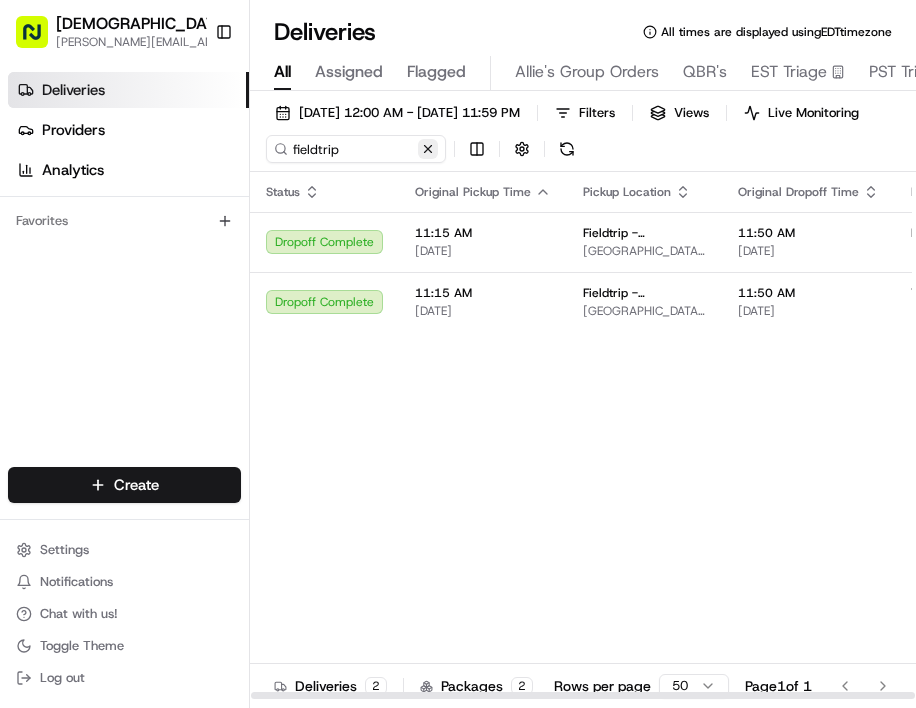 click at bounding box center [428, 149] 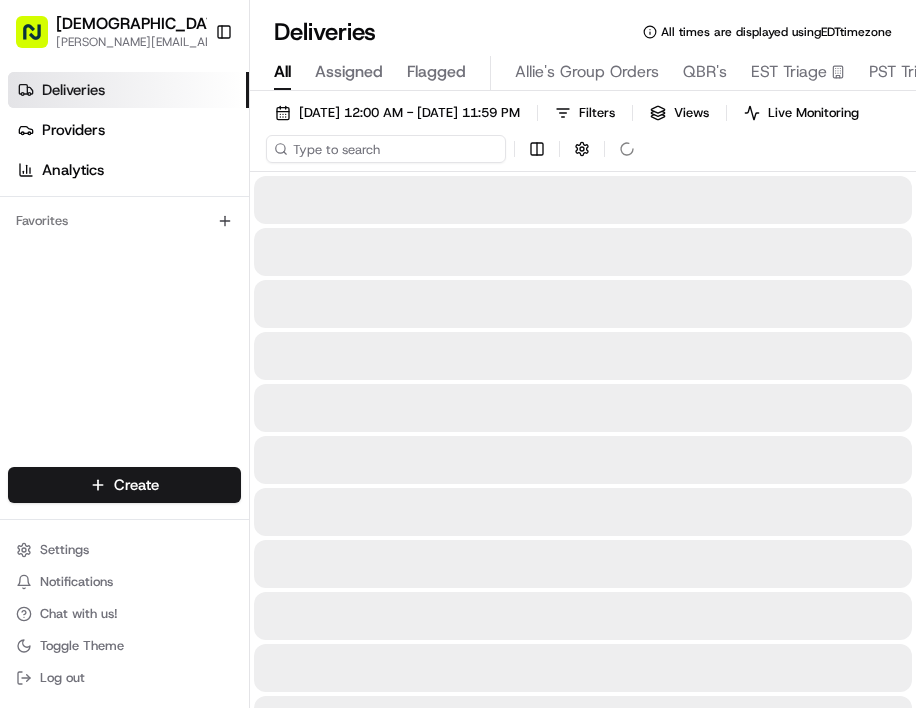 click at bounding box center [386, 149] 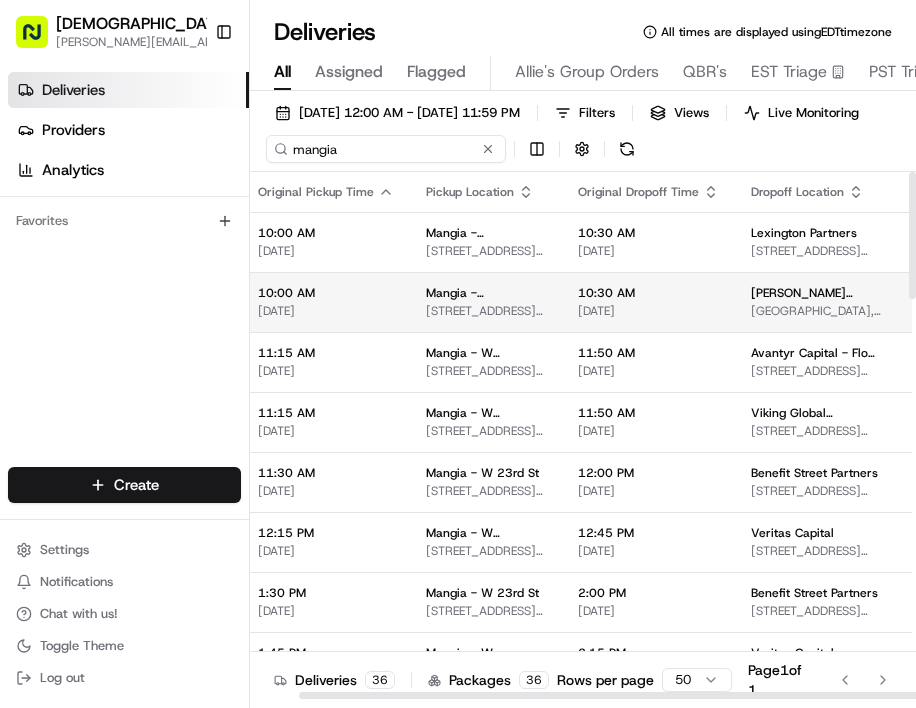 scroll, scrollTop: 0, scrollLeft: 182, axis: horizontal 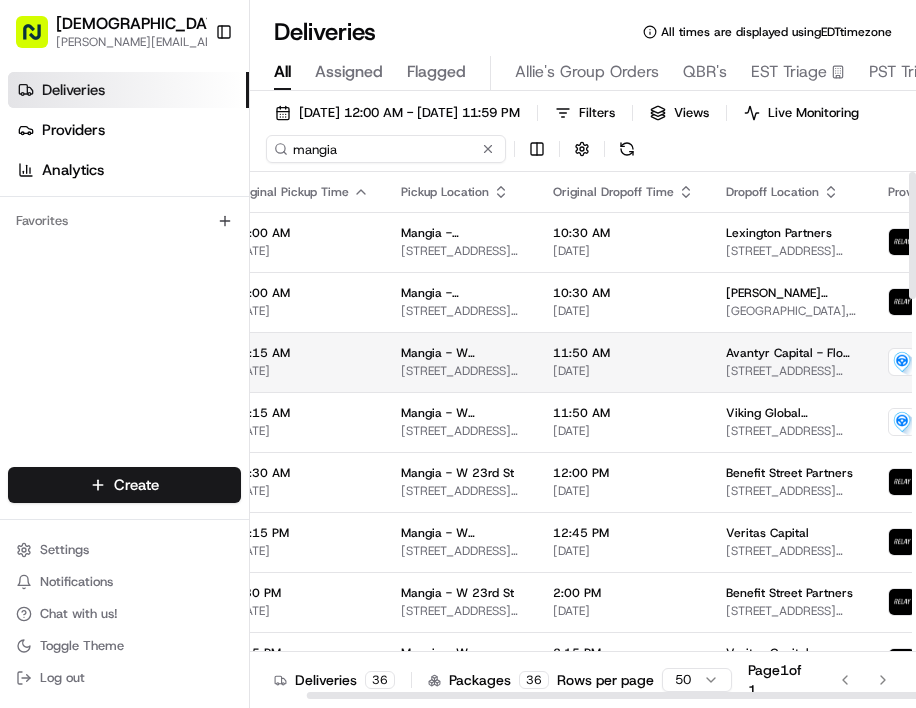 type on "mangia" 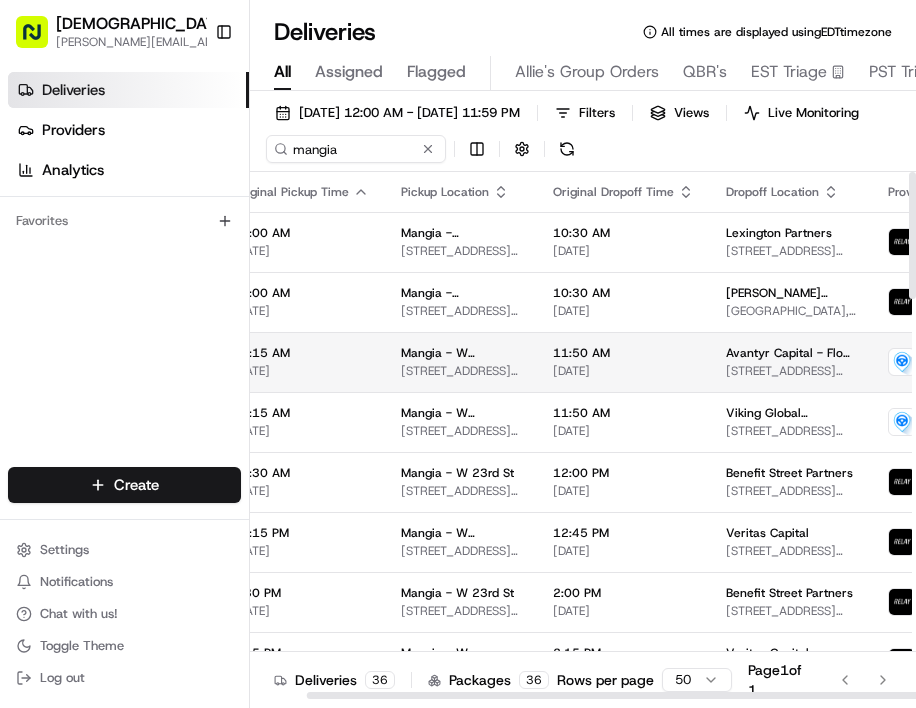 click on "Mangia - W [GEOGRAPHIC_DATA][STREET_ADDRESS][US_STATE]" at bounding box center (461, 362) 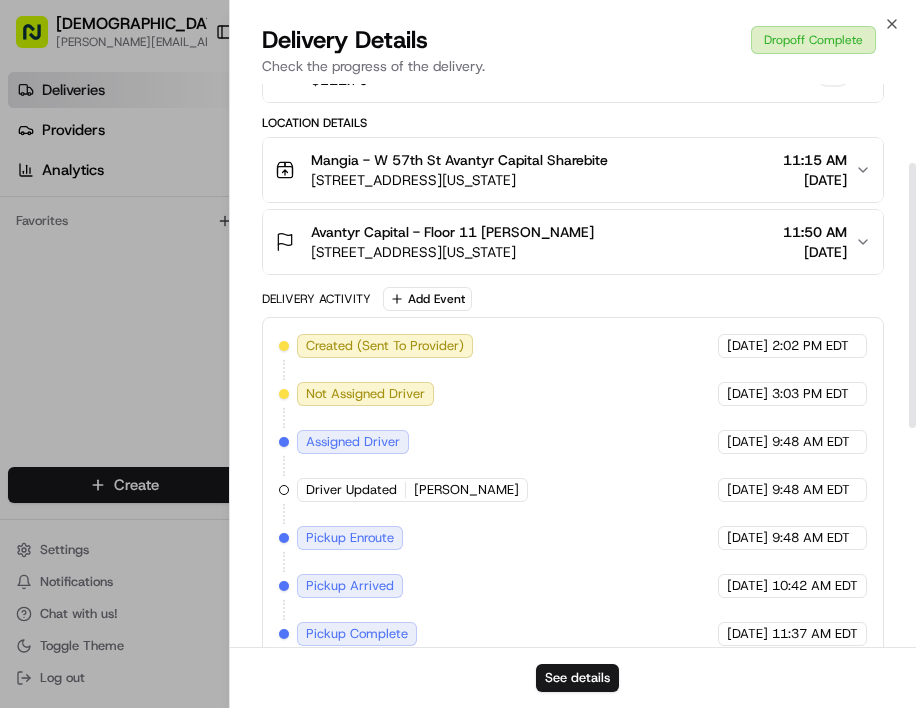 scroll, scrollTop: 635, scrollLeft: 0, axis: vertical 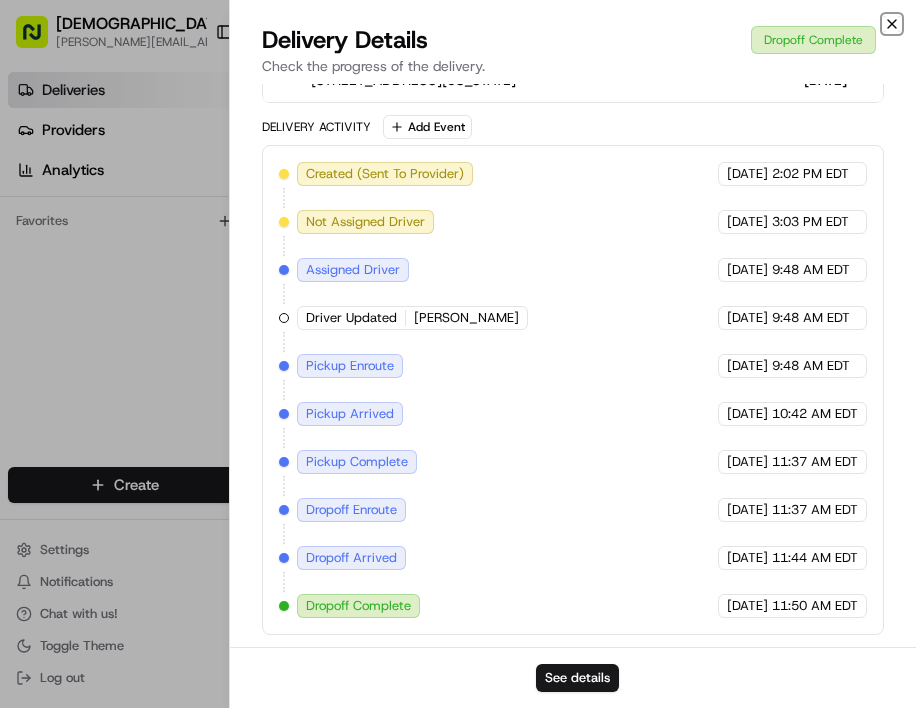 click 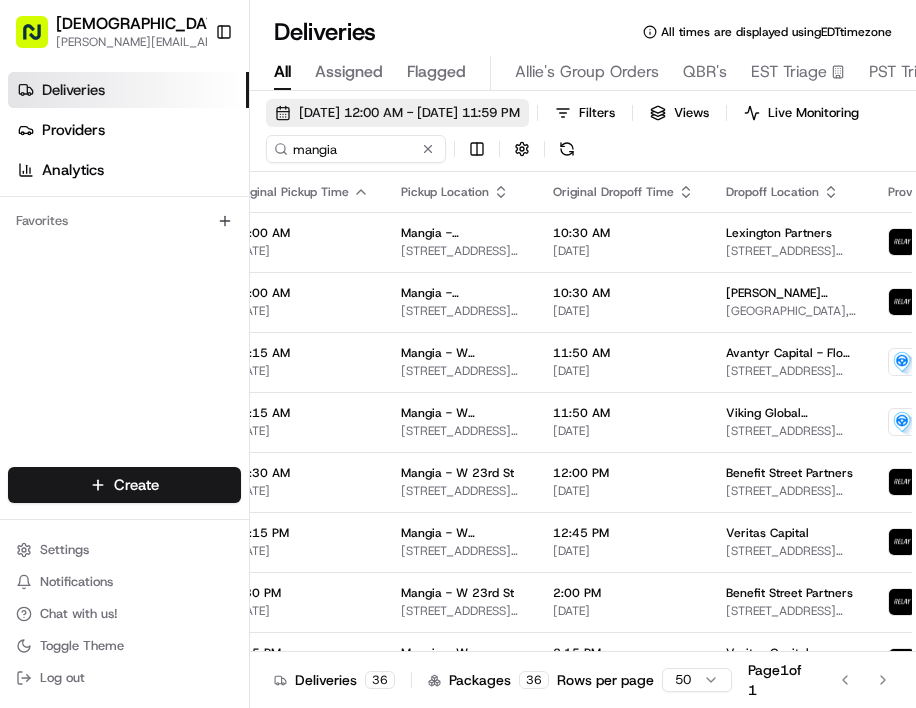 click on "[DATE] 12:00 AM - [DATE] 11:59 PM" at bounding box center [409, 113] 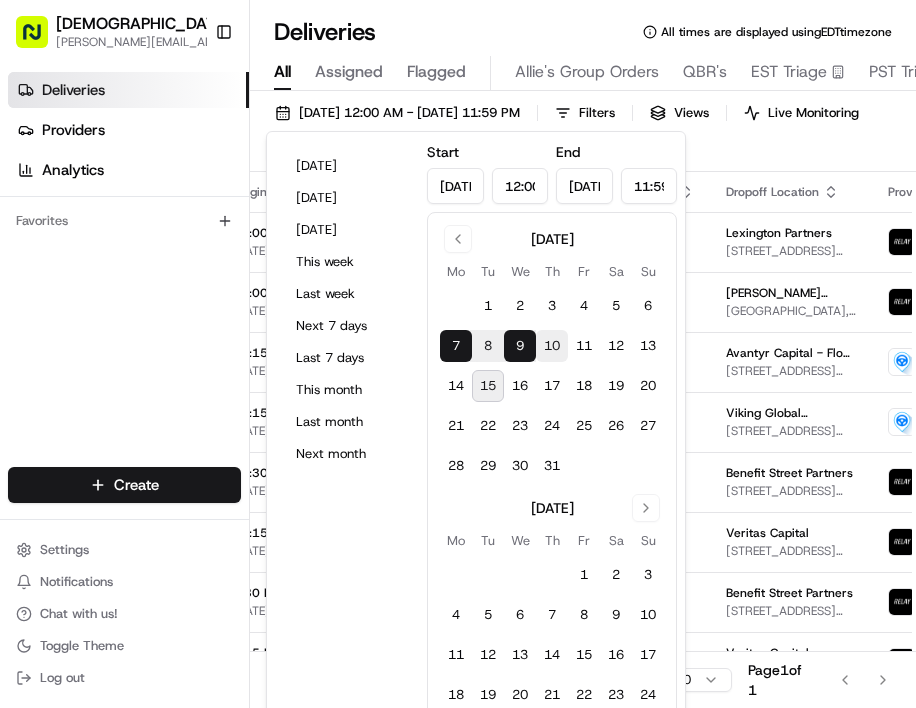 click on "10" at bounding box center [552, 346] 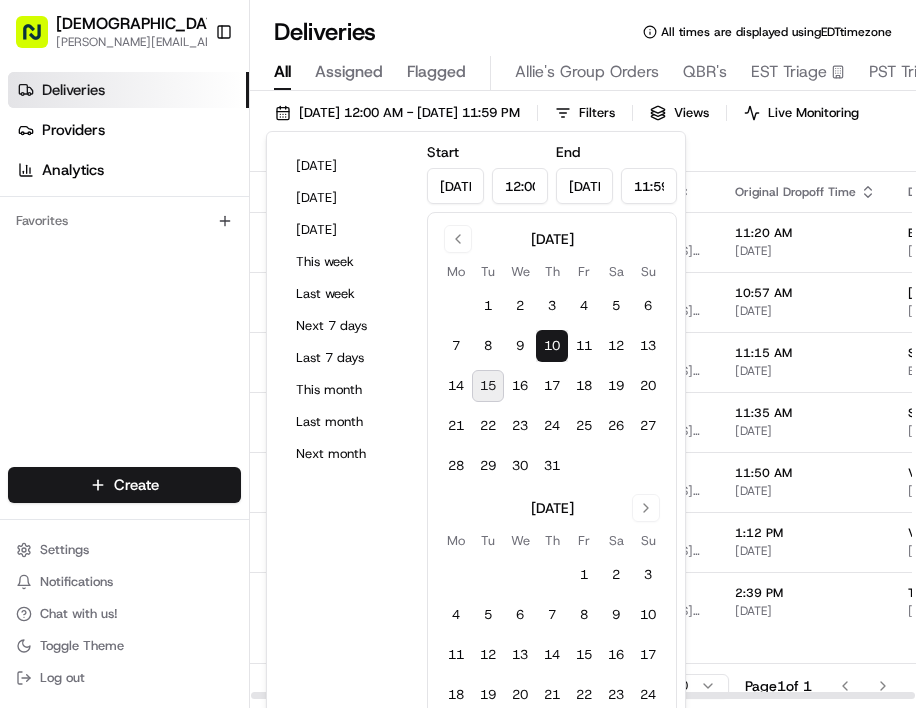 click on "[DATE] 12:00 AM - [DATE] 11:59 PM Filters Views Live Monitoring mangia" at bounding box center (583, 135) 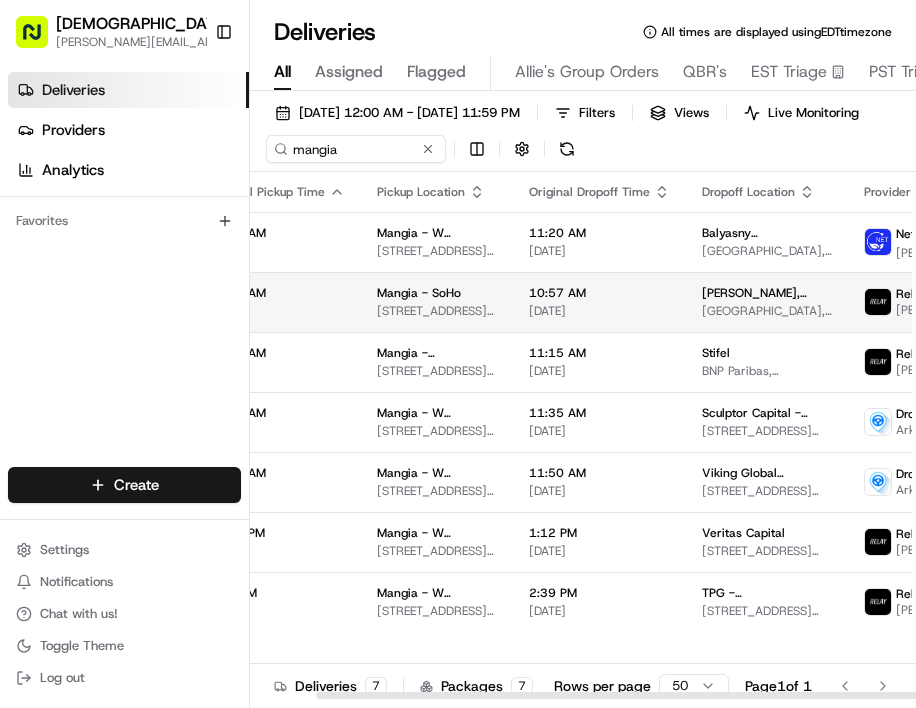 scroll, scrollTop: 0, scrollLeft: 210, axis: horizontal 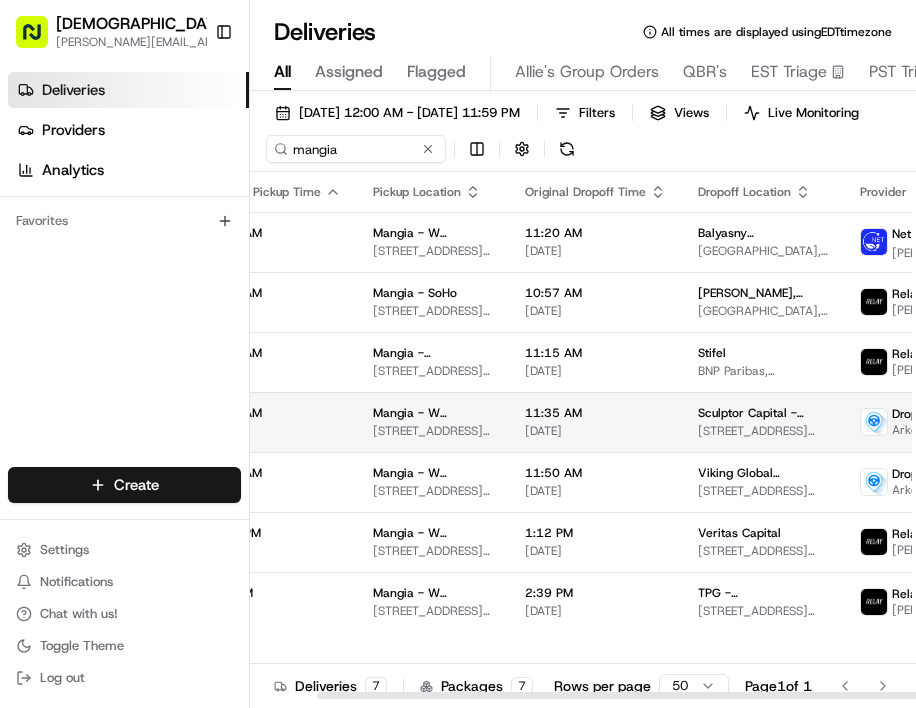 click on "11:35 AM" at bounding box center [595, 413] 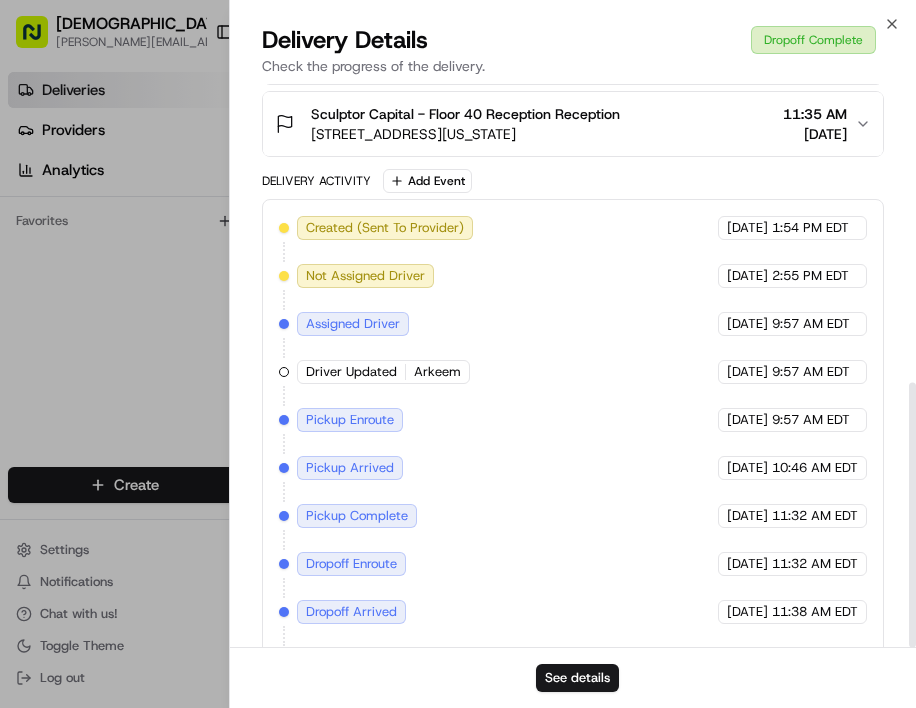 scroll, scrollTop: 635, scrollLeft: 0, axis: vertical 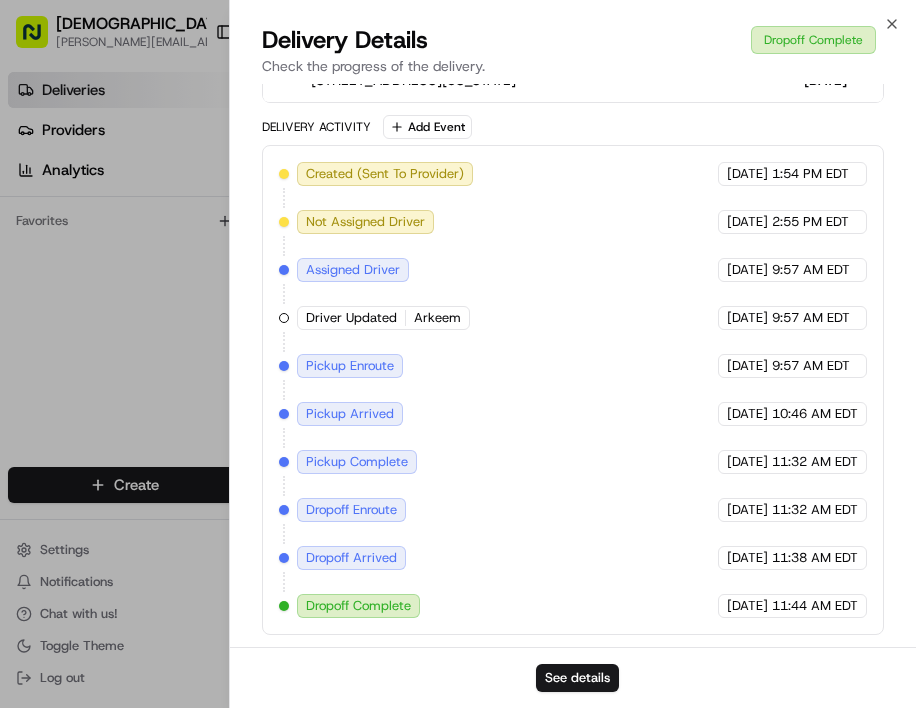 click on "Delivery Details Dropoff Complete Check the progress of the delivery." at bounding box center [573, 54] 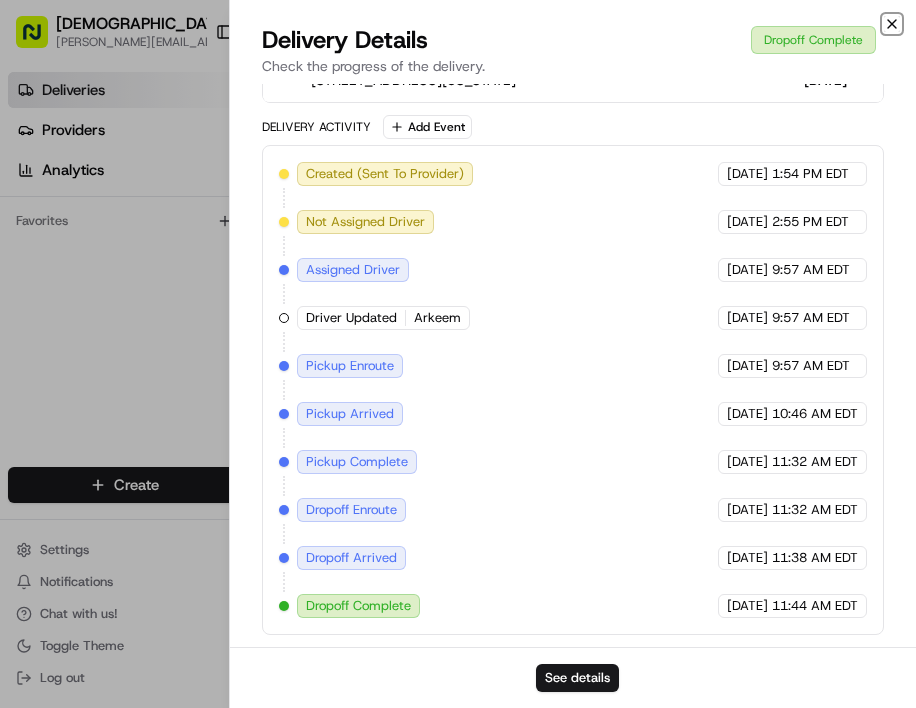 click 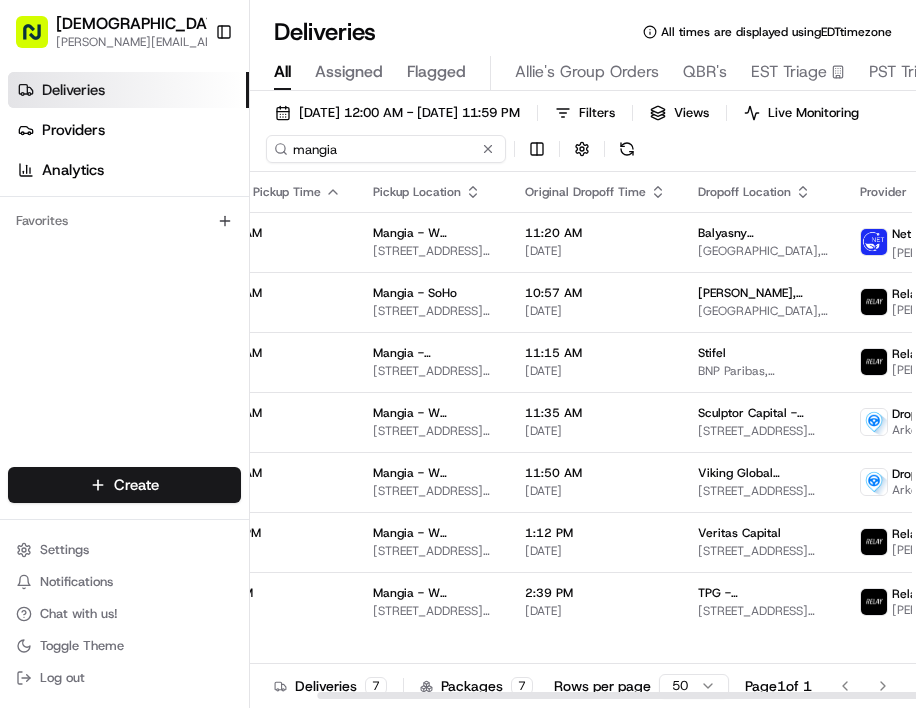 click on "mangia" at bounding box center [386, 149] 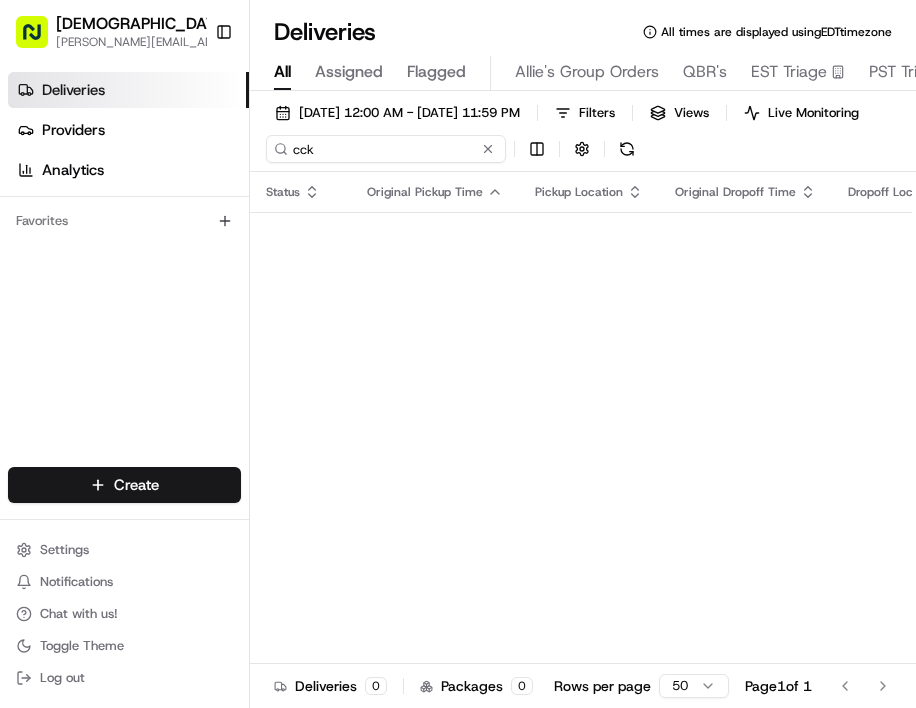 type on "c" 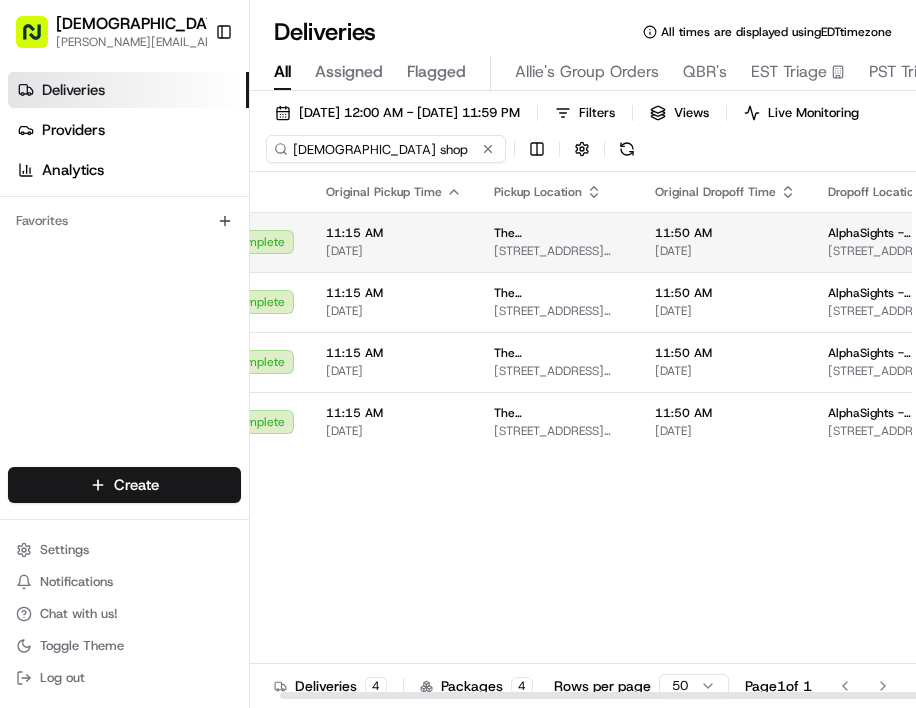 scroll, scrollTop: 0, scrollLeft: 161, axis: horizontal 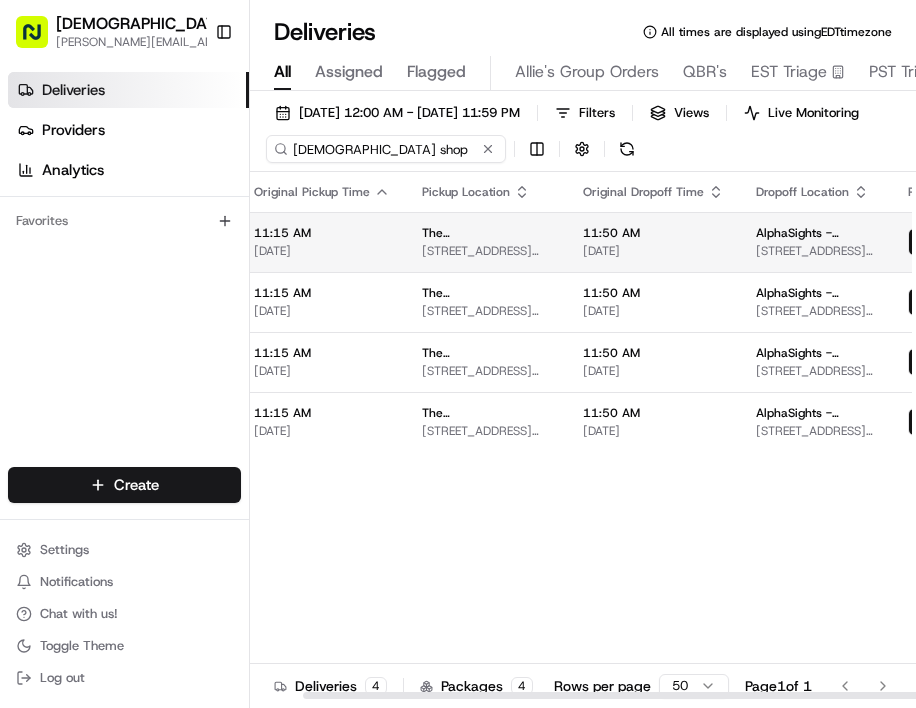 type on "[DEMOGRAPHIC_DATA] shop" 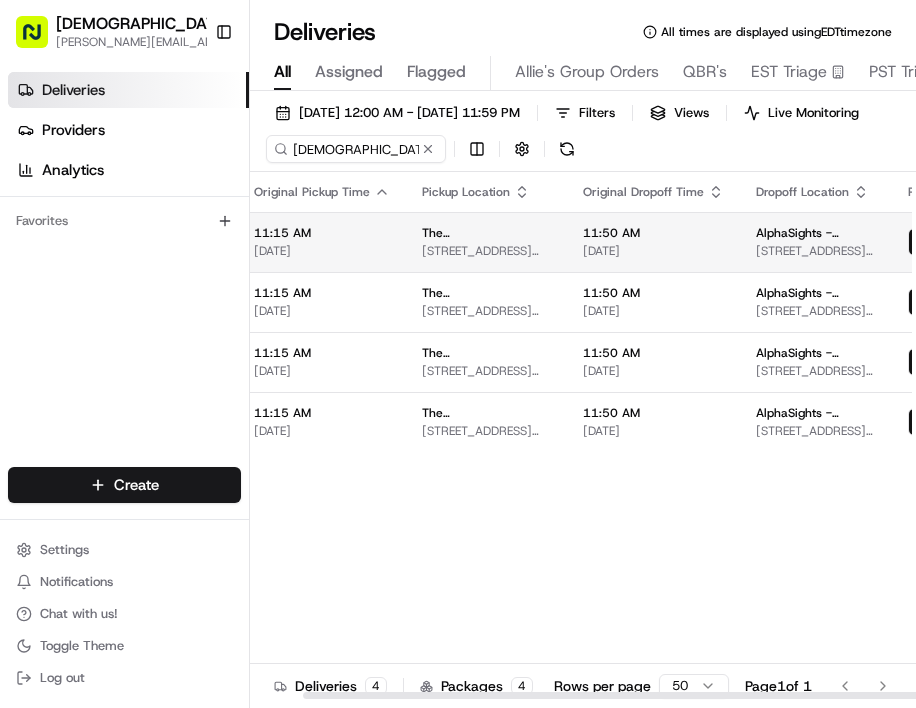 click on "[STREET_ADDRESS][US_STATE]" at bounding box center [486, 251] 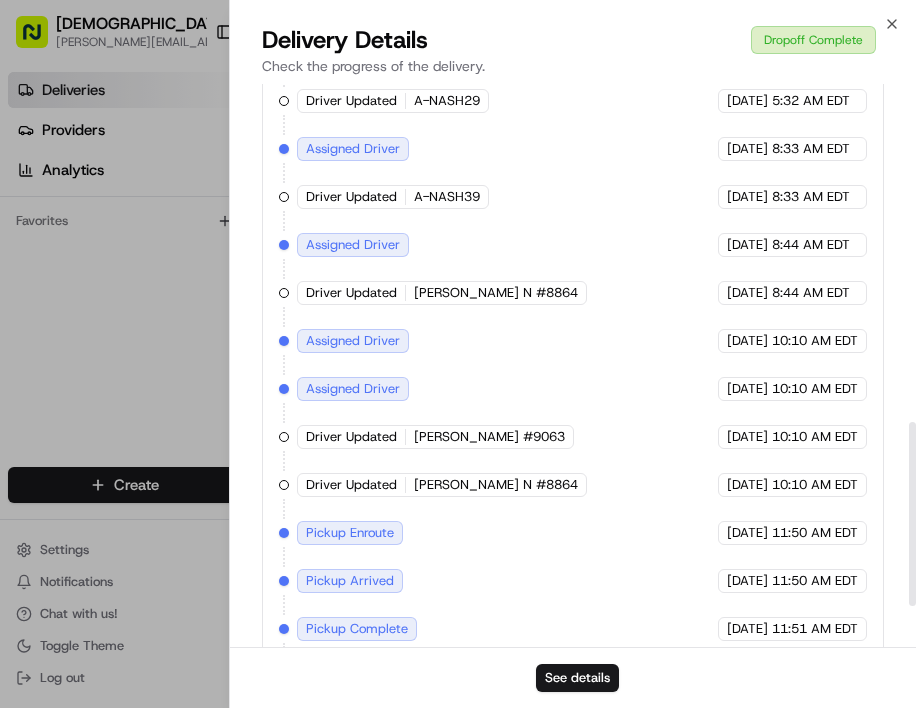 scroll, scrollTop: 1163, scrollLeft: 0, axis: vertical 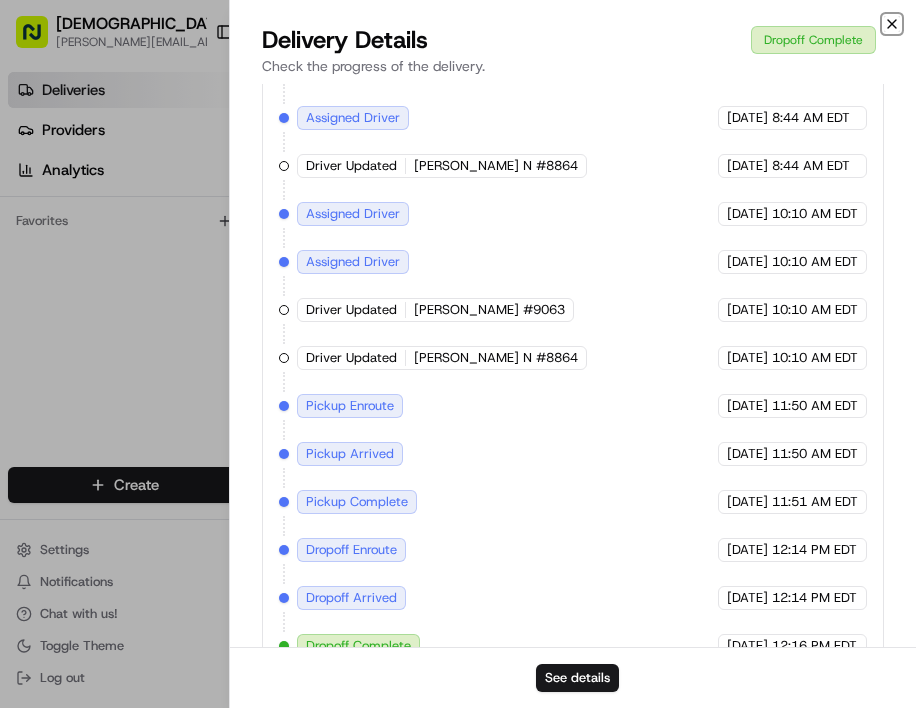 click 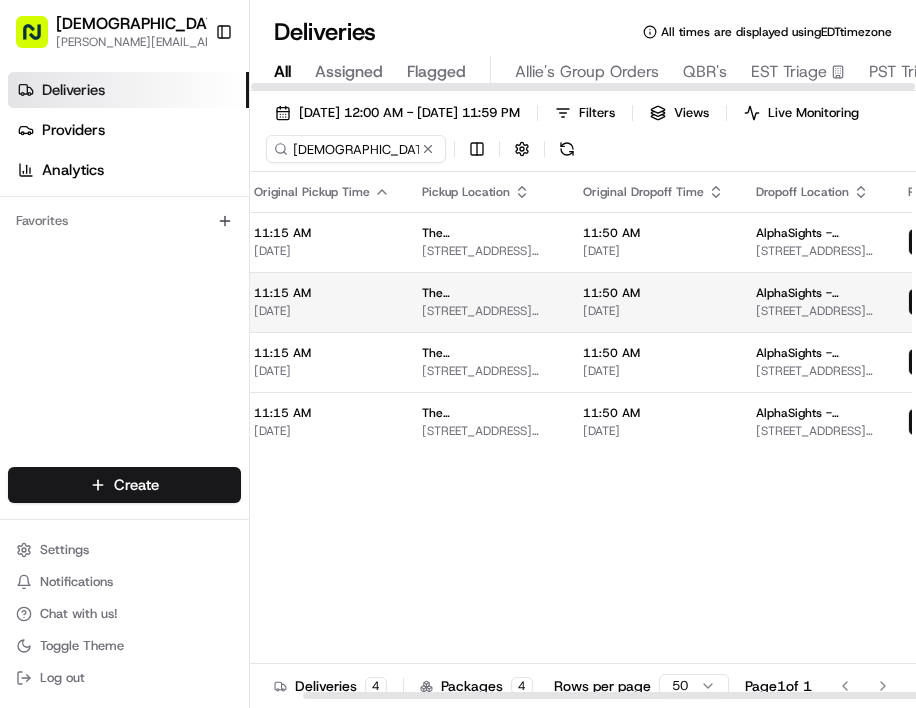 click on "[STREET_ADDRESS][US_STATE]" at bounding box center [486, 311] 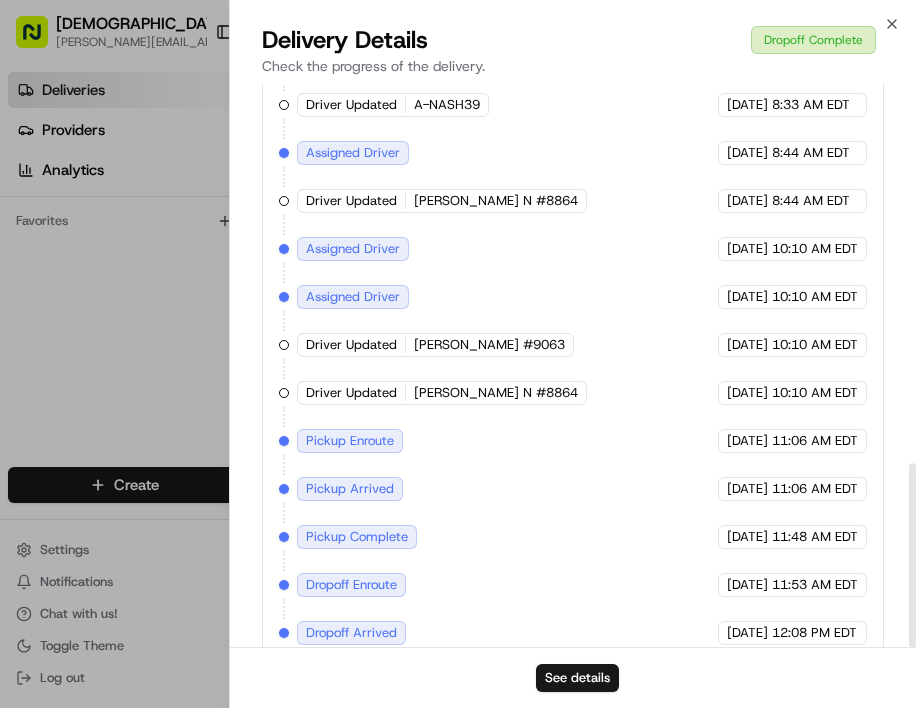 scroll, scrollTop: 1163, scrollLeft: 0, axis: vertical 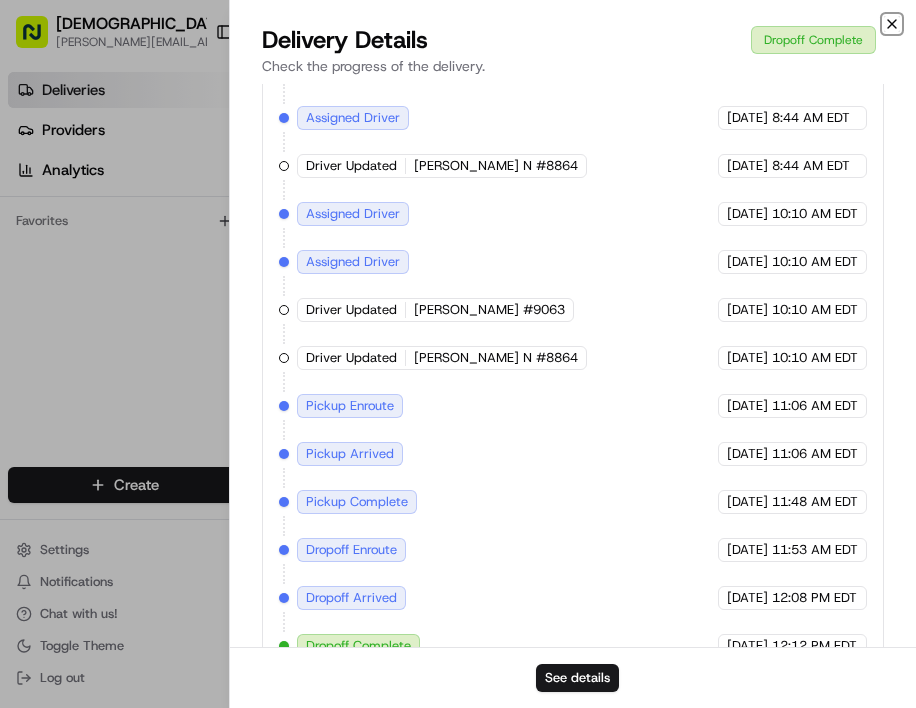 click 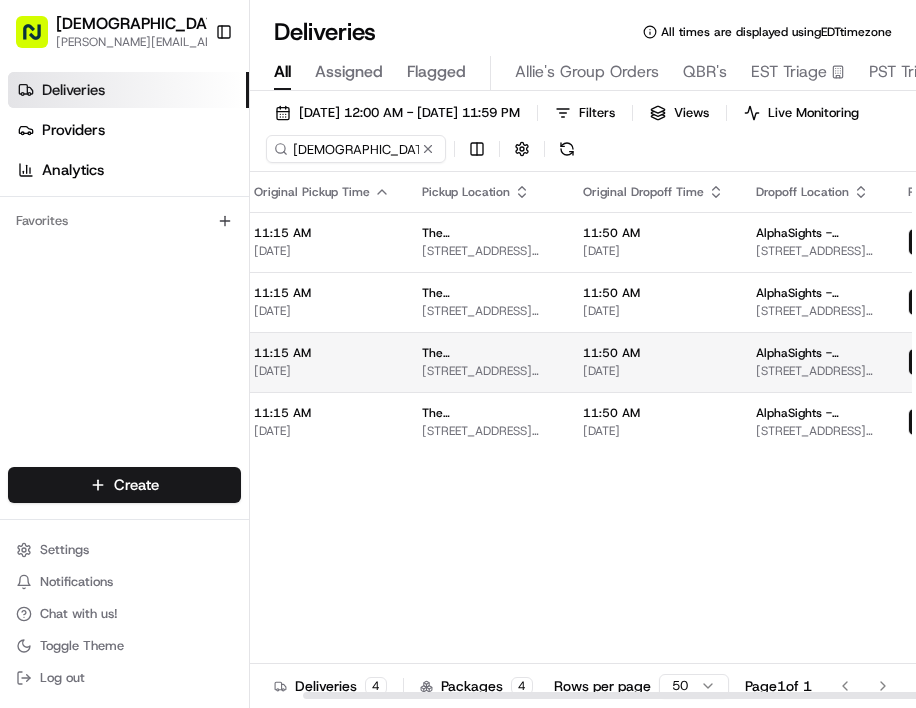 click on "[DATE]" at bounding box center [653, 371] 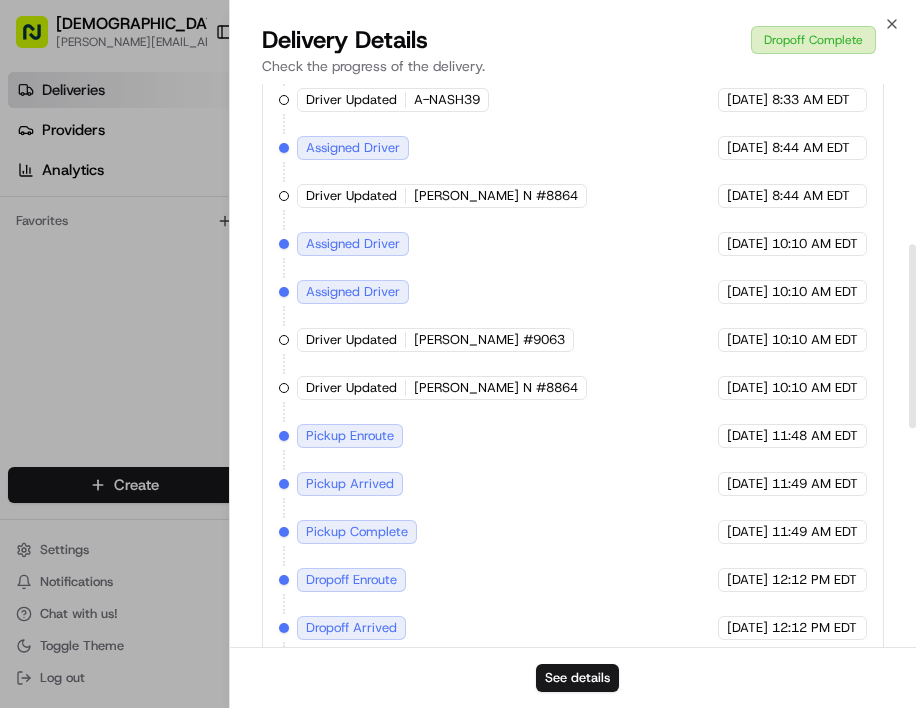 scroll, scrollTop: 1163, scrollLeft: 0, axis: vertical 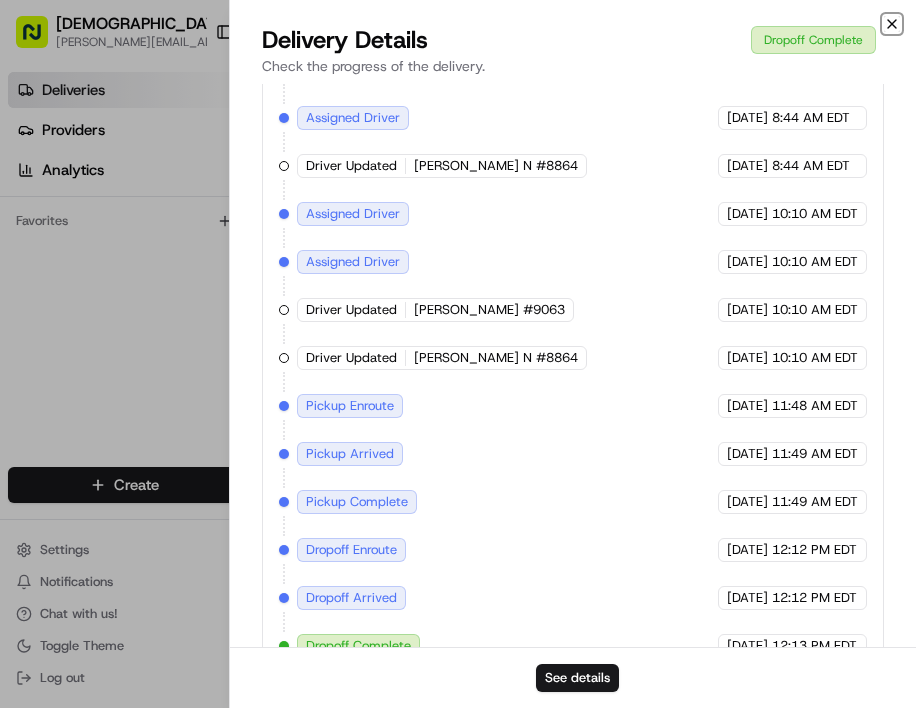 click 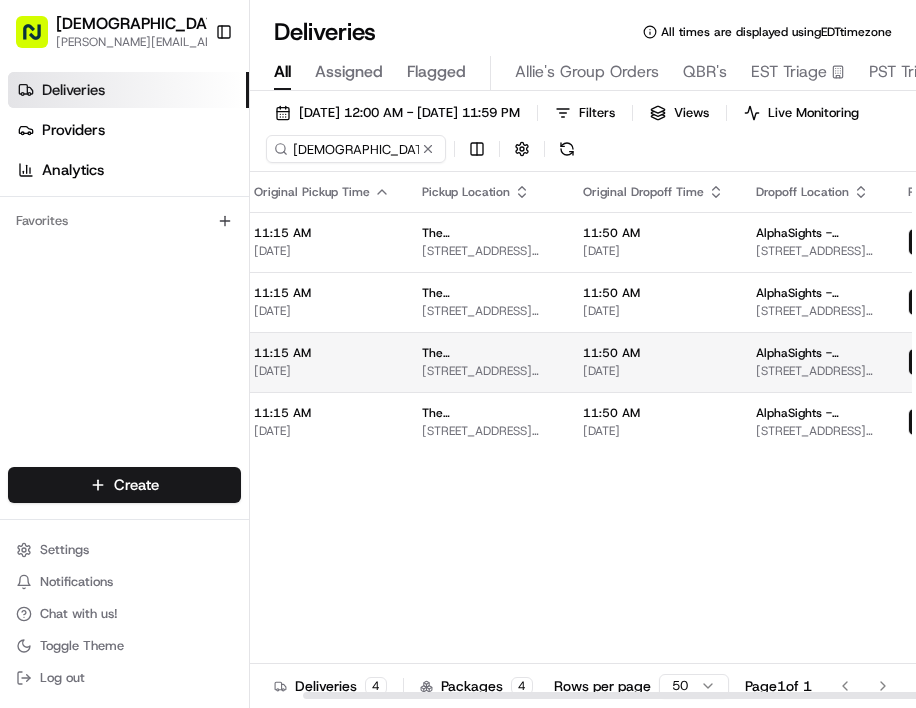 click on "The [DEMOGRAPHIC_DATA] Shop" at bounding box center [486, 353] 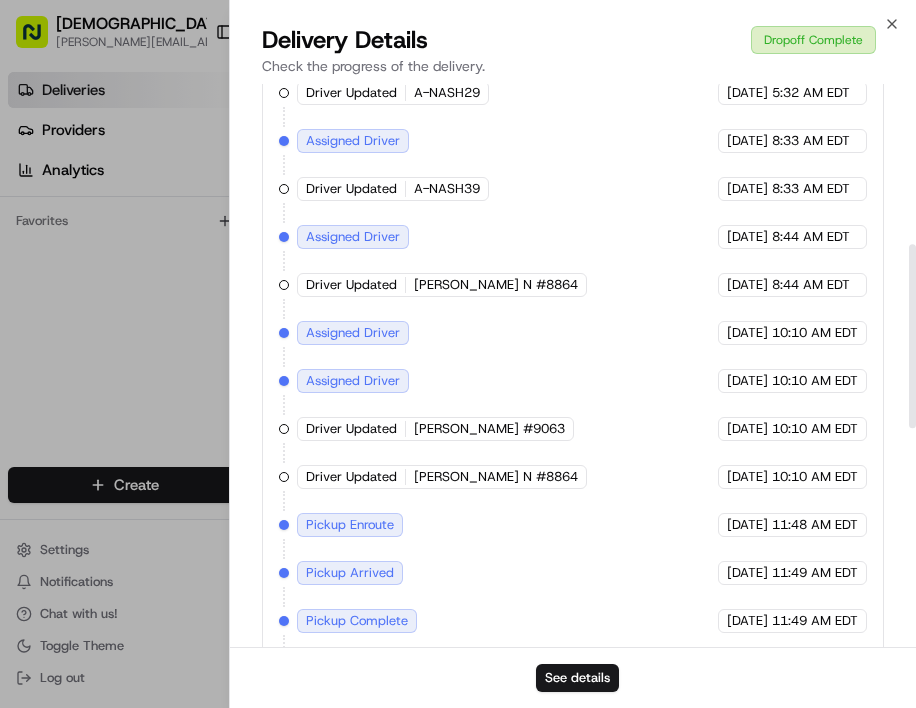scroll, scrollTop: 1163, scrollLeft: 0, axis: vertical 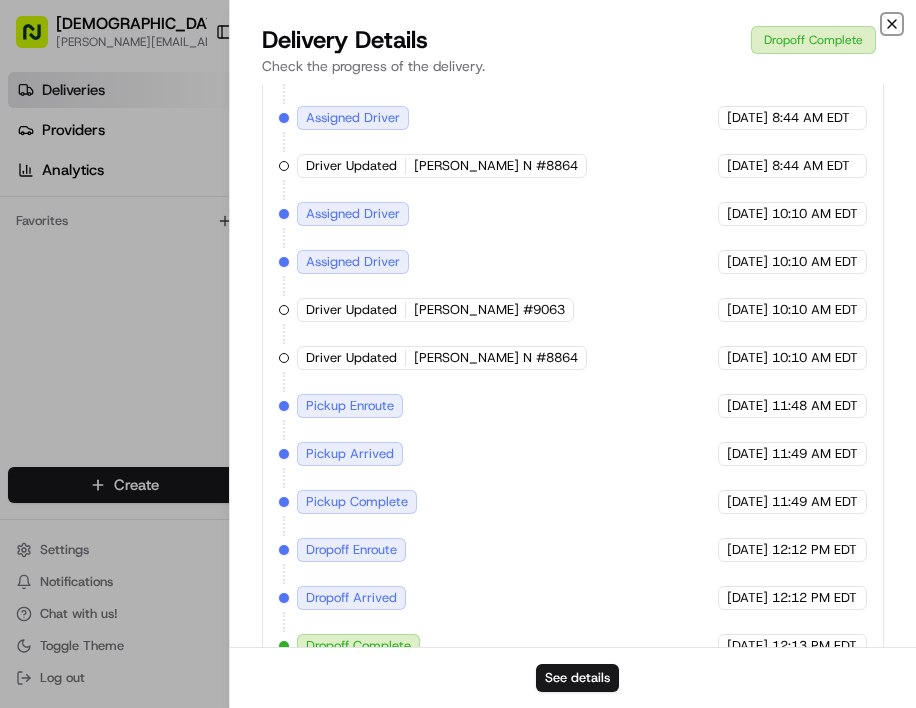 click 